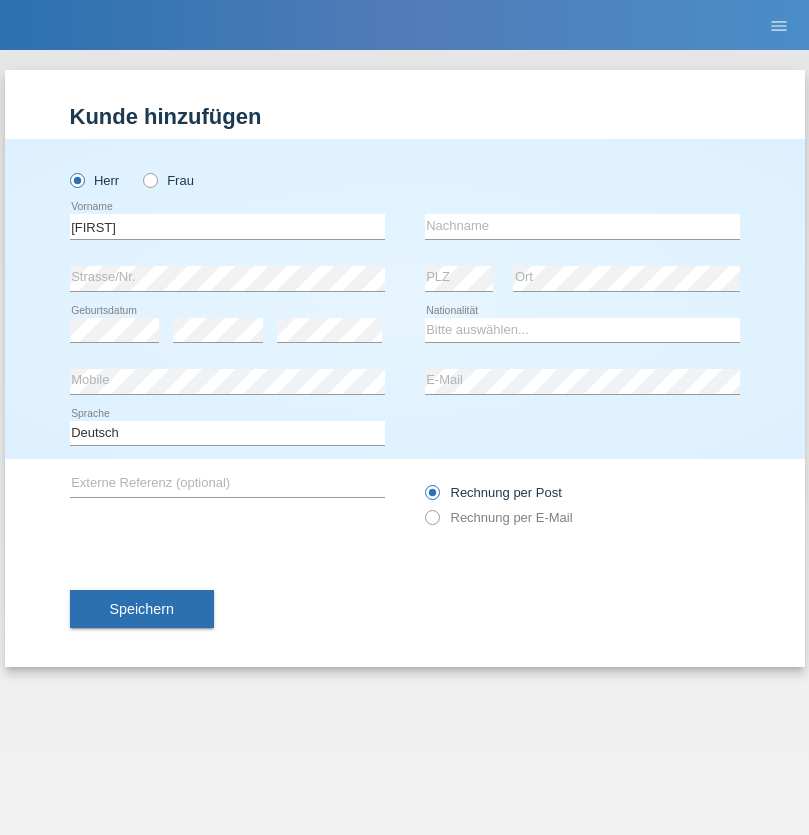 scroll, scrollTop: 0, scrollLeft: 0, axis: both 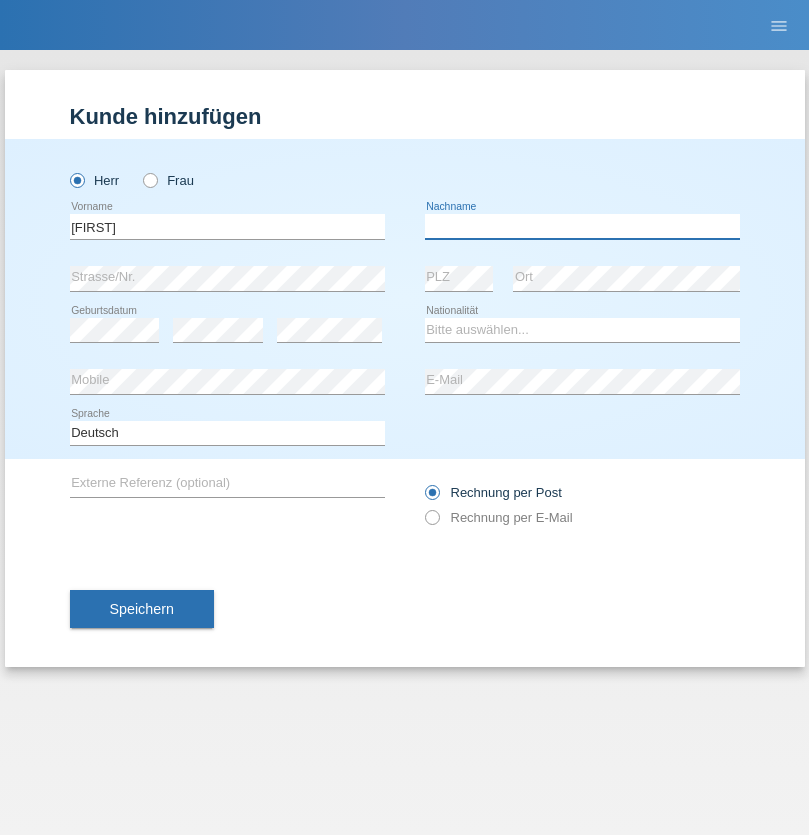 click at bounding box center (582, 226) 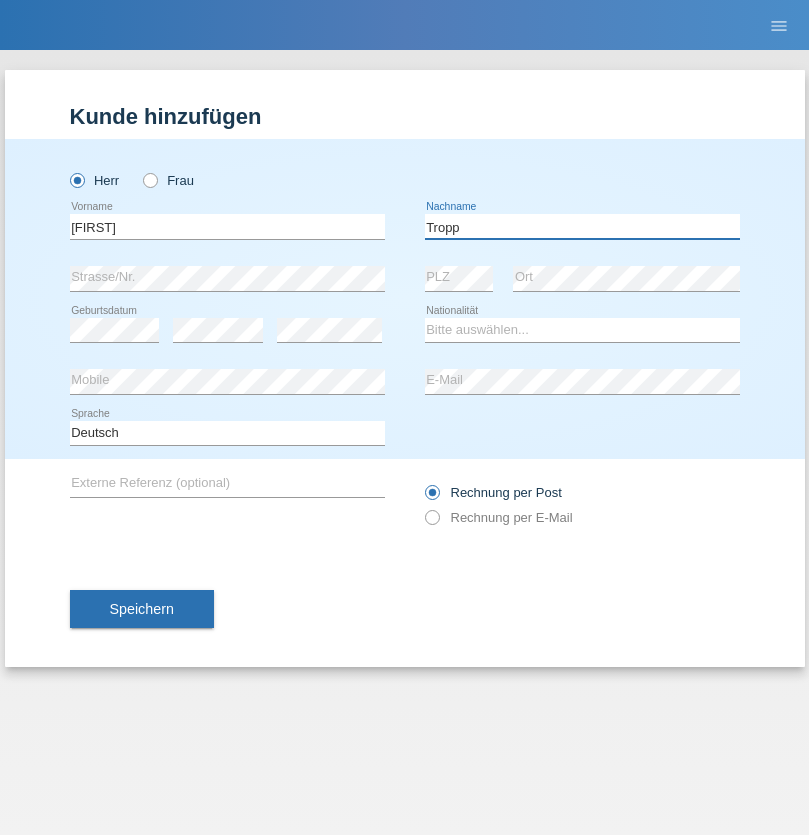 type on "Tropp" 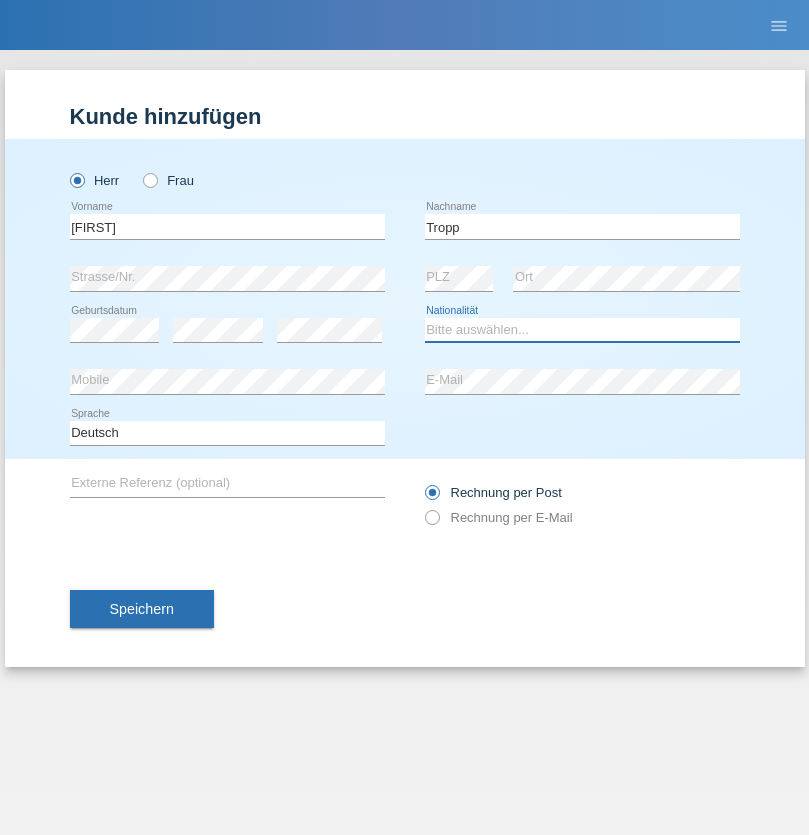 select on "SK" 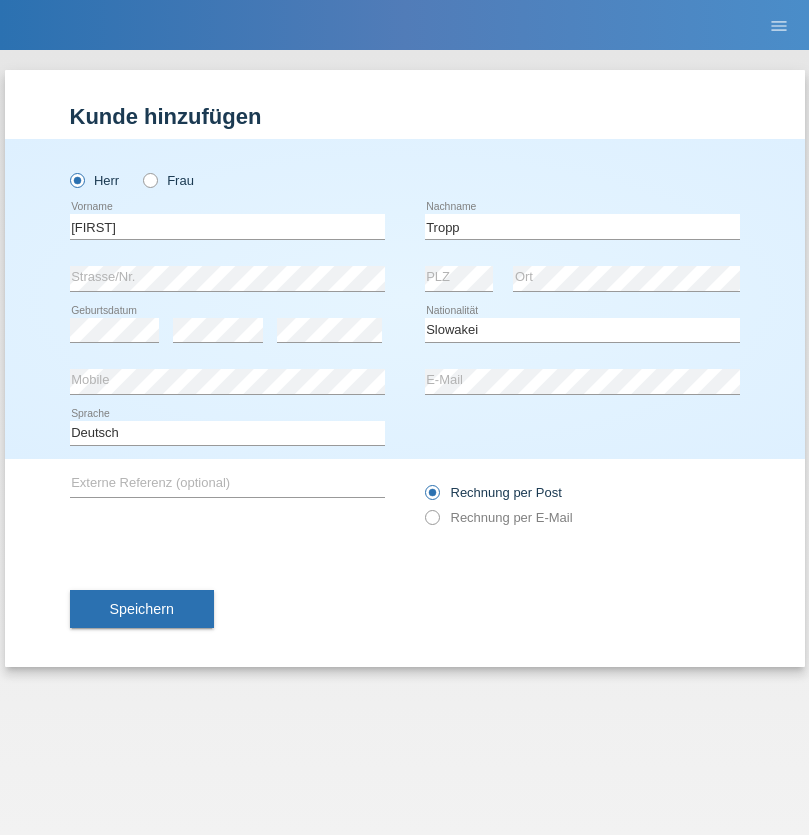 select on "C" 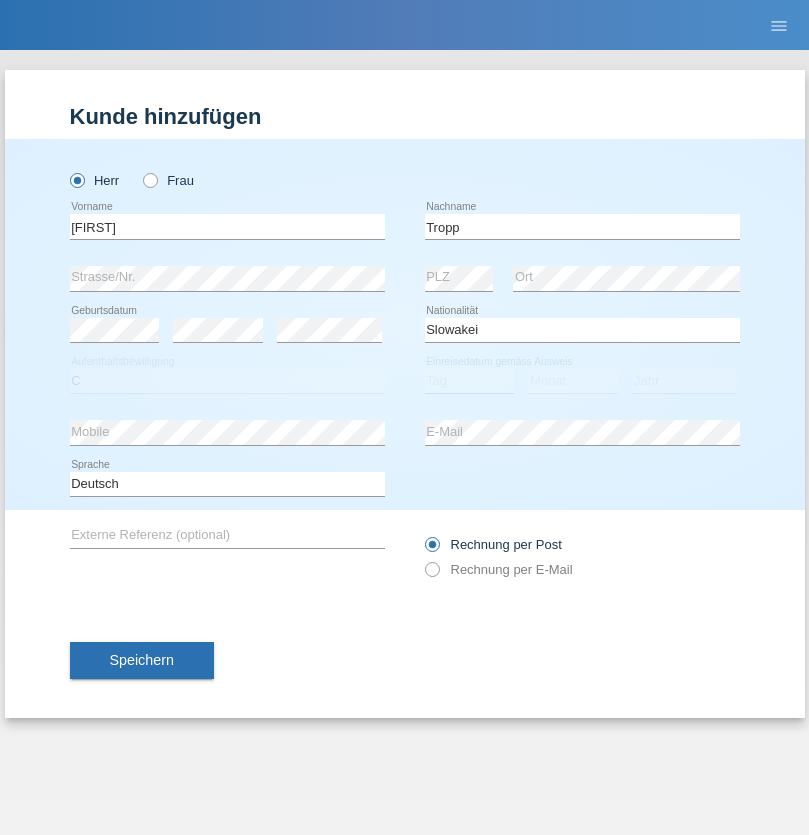 select on "07" 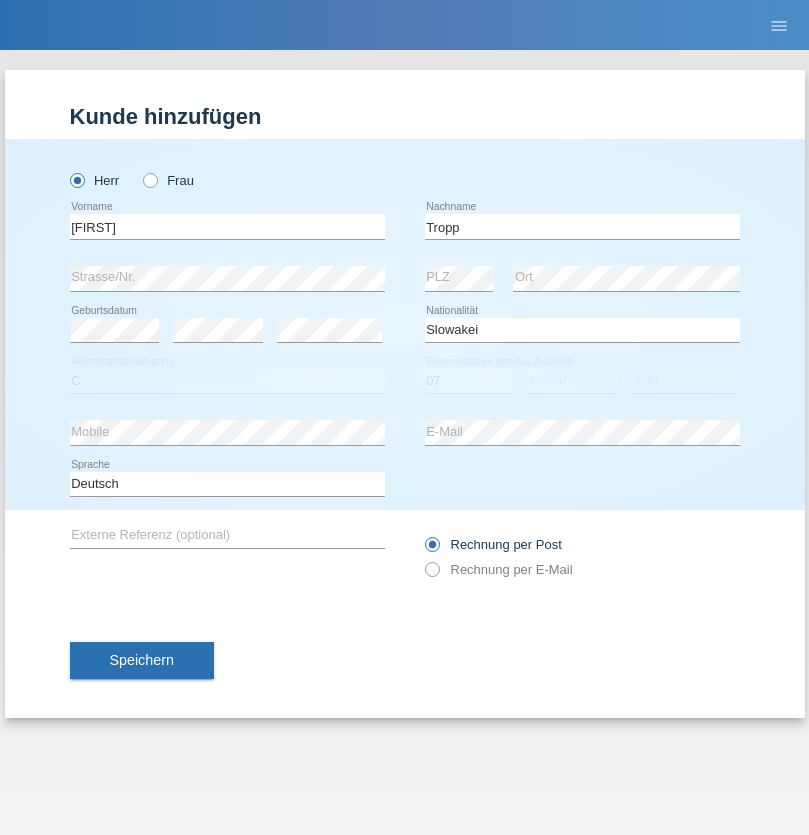 select on "08" 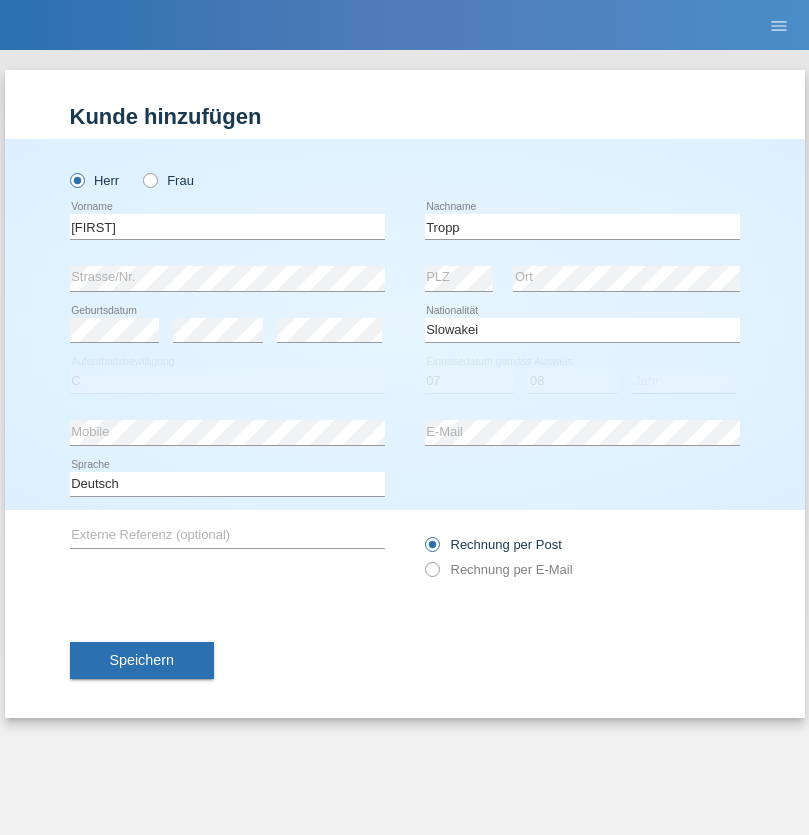 select on "2021" 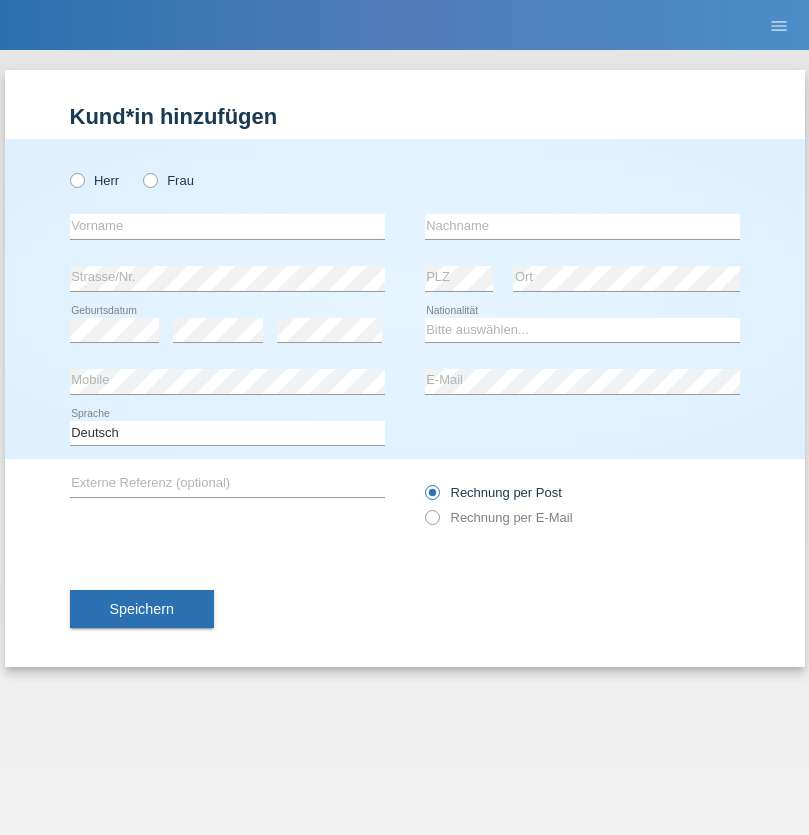 scroll, scrollTop: 0, scrollLeft: 0, axis: both 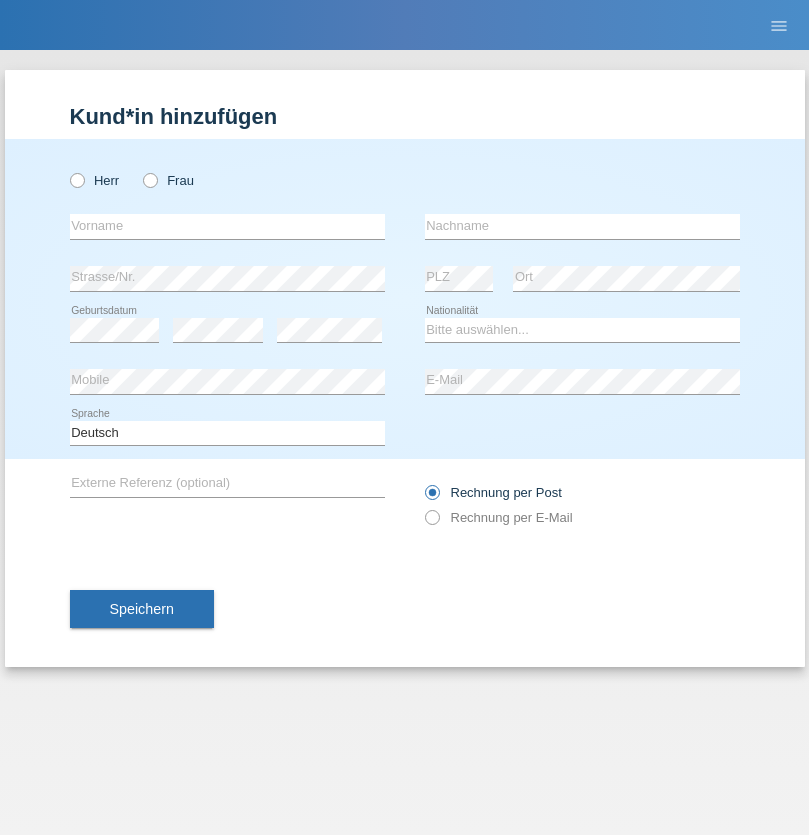 radio on "true" 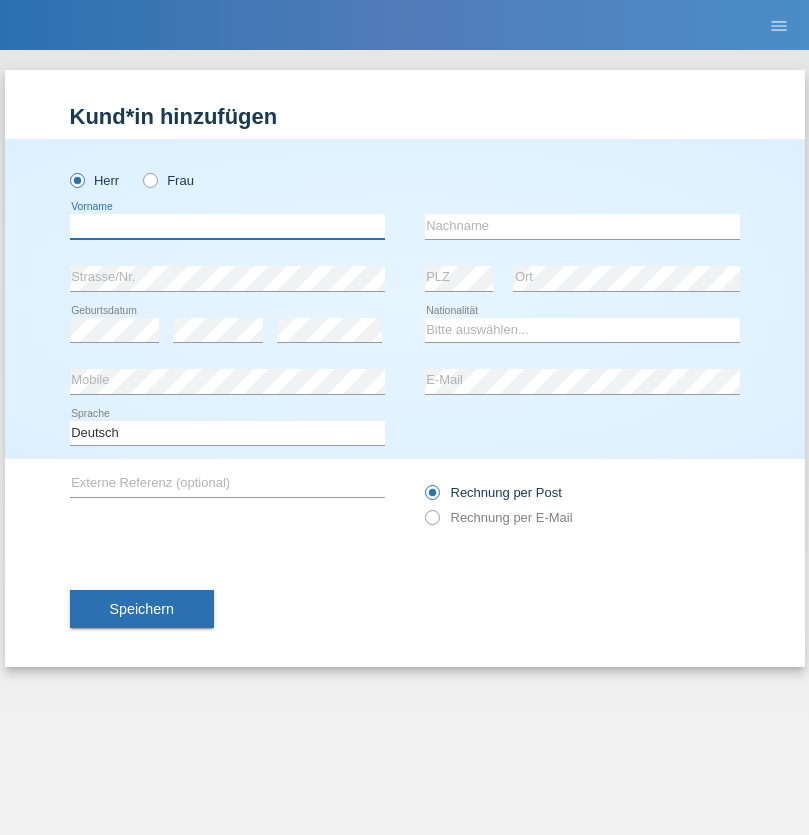 click at bounding box center [227, 226] 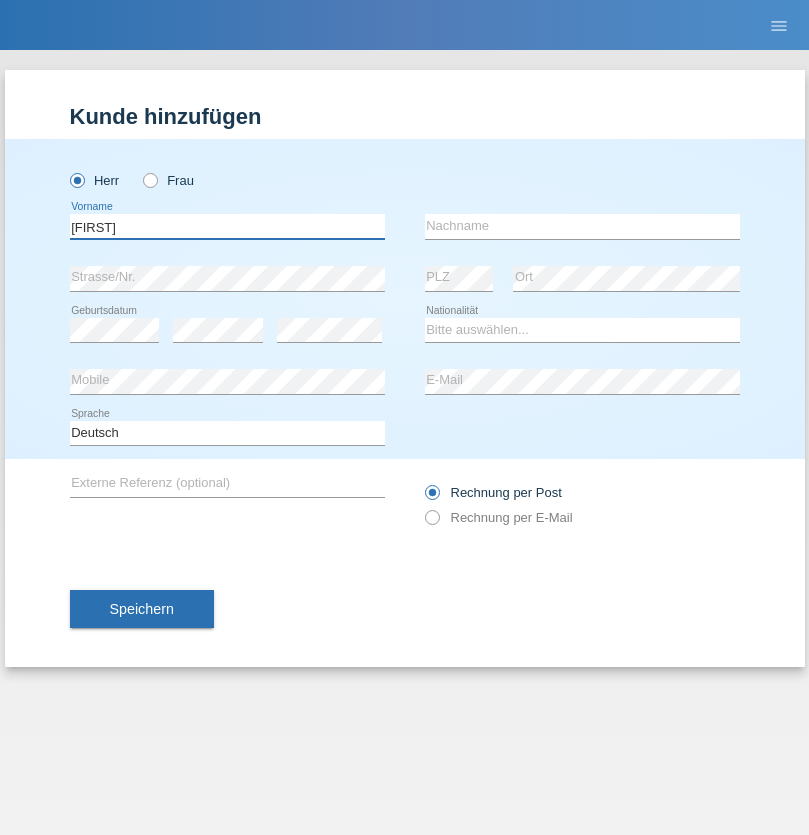 type on "Dirk" 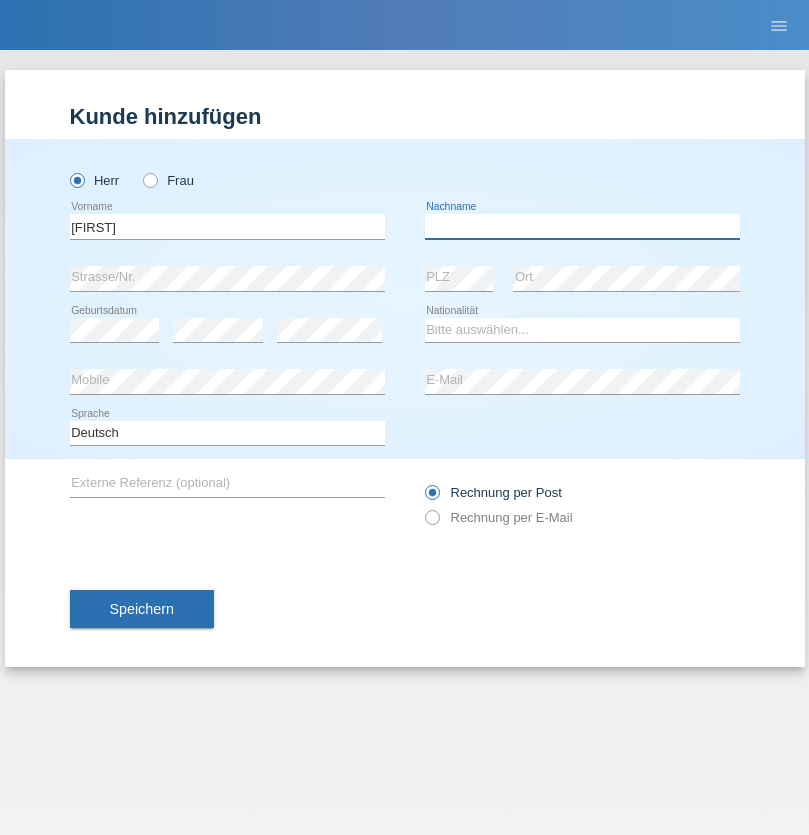 click at bounding box center (582, 226) 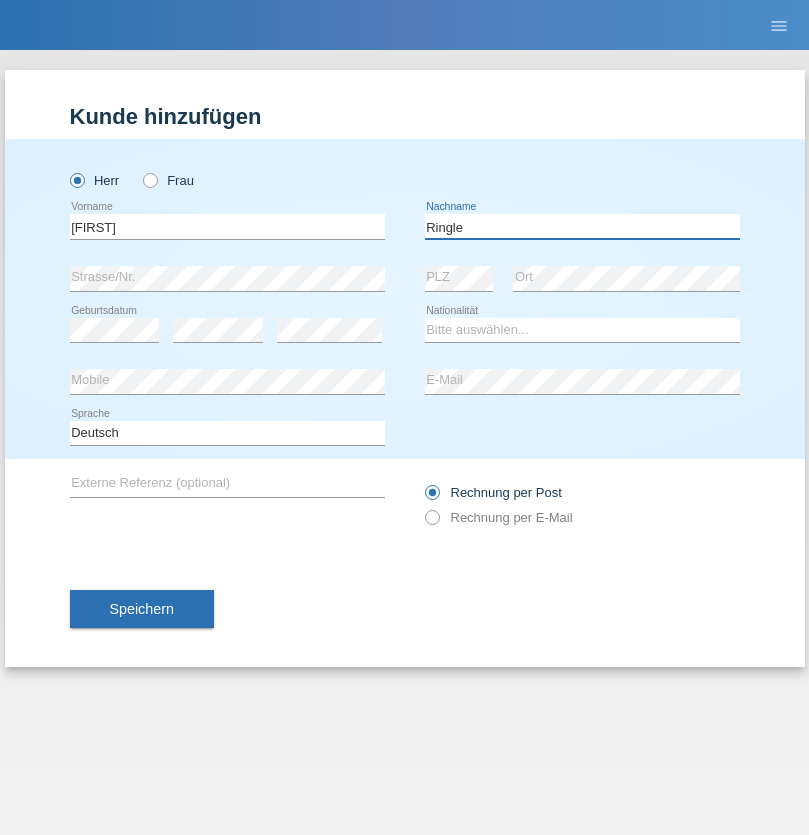 type on "Ringle" 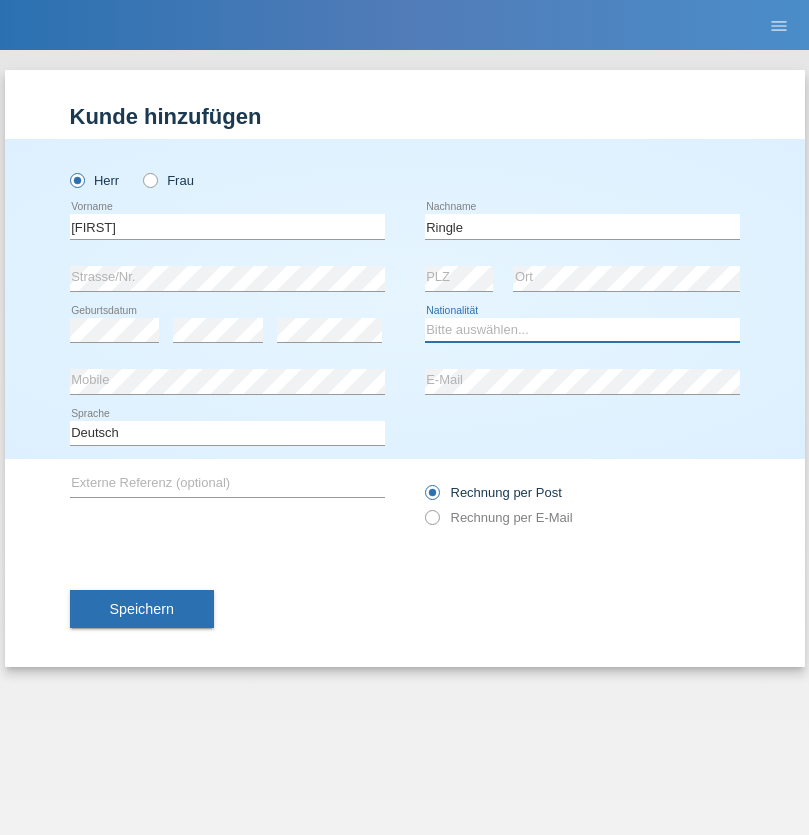 select on "DE" 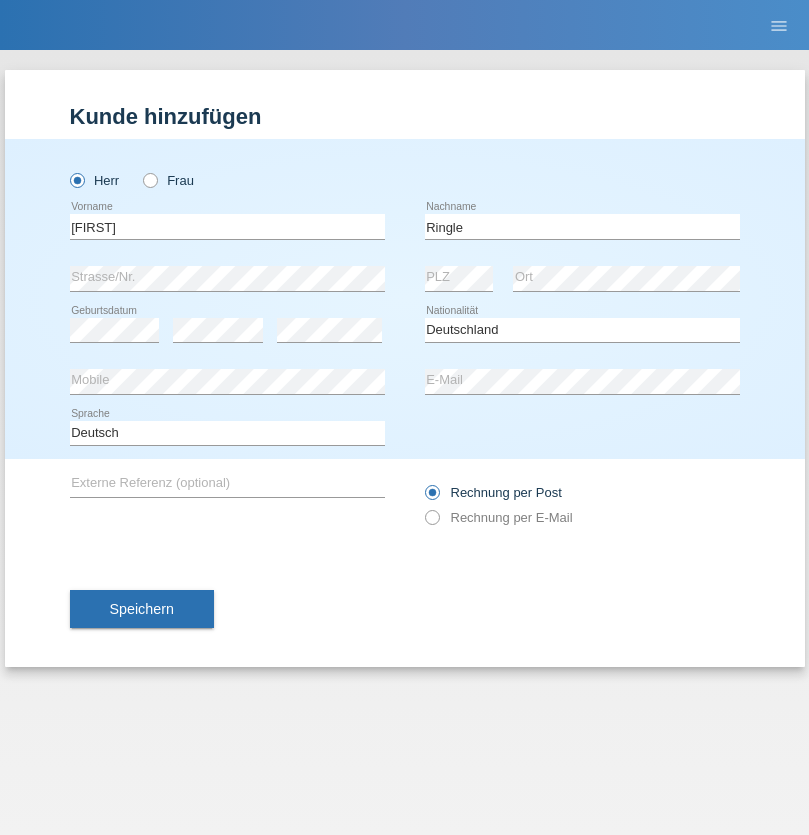 select on "C" 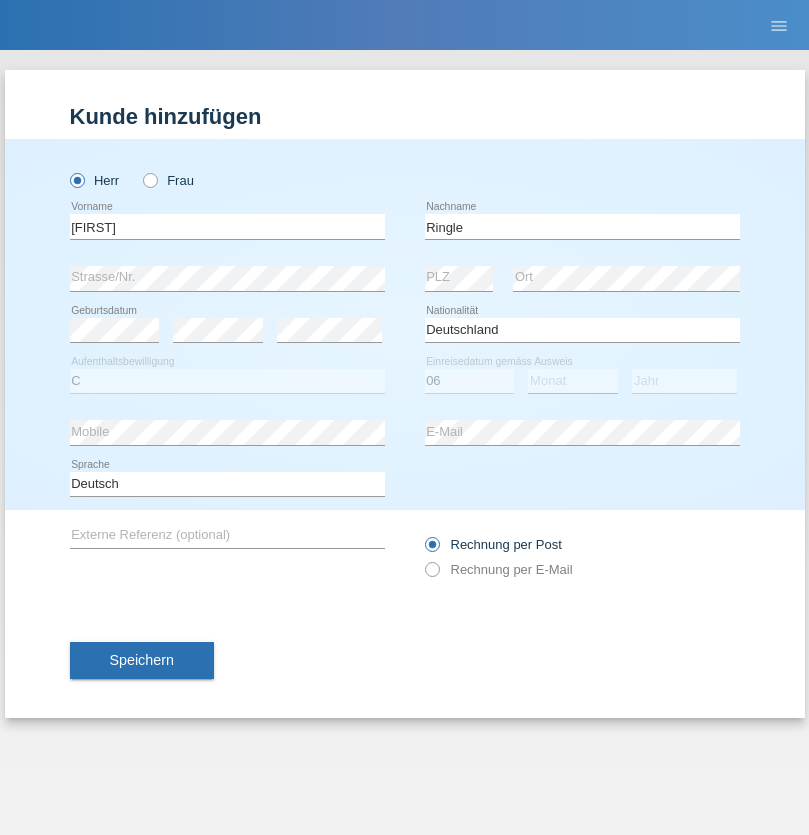 select on "01" 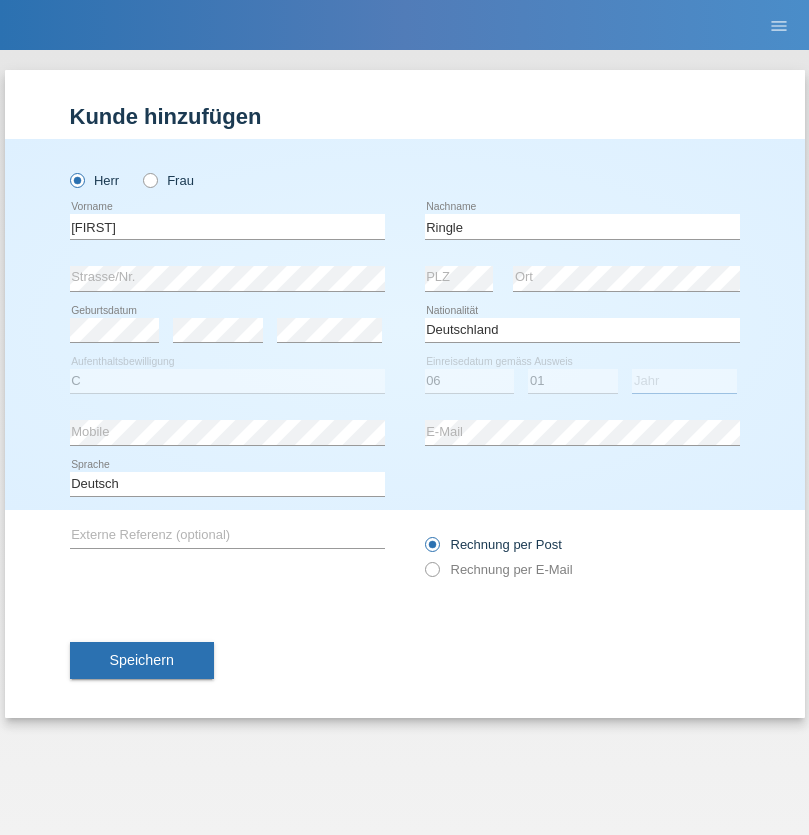 select on "2021" 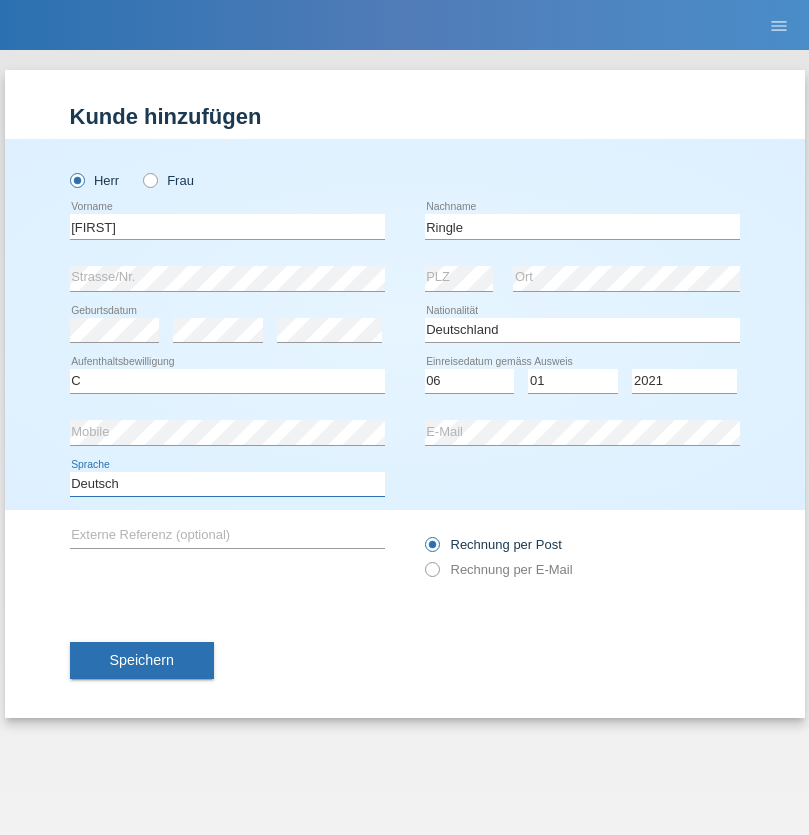 select on "en" 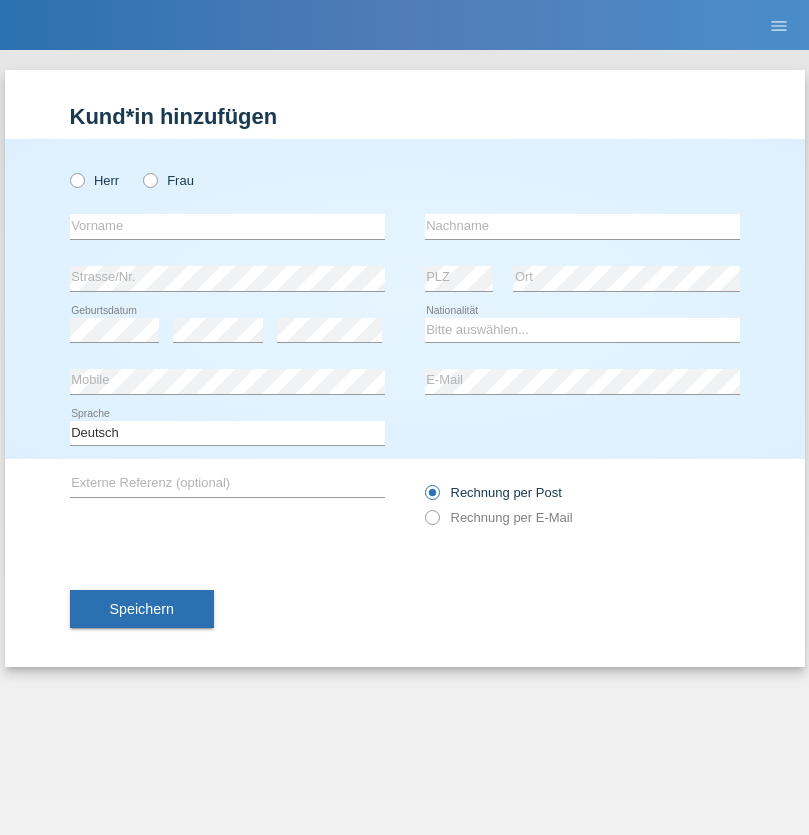 scroll, scrollTop: 0, scrollLeft: 0, axis: both 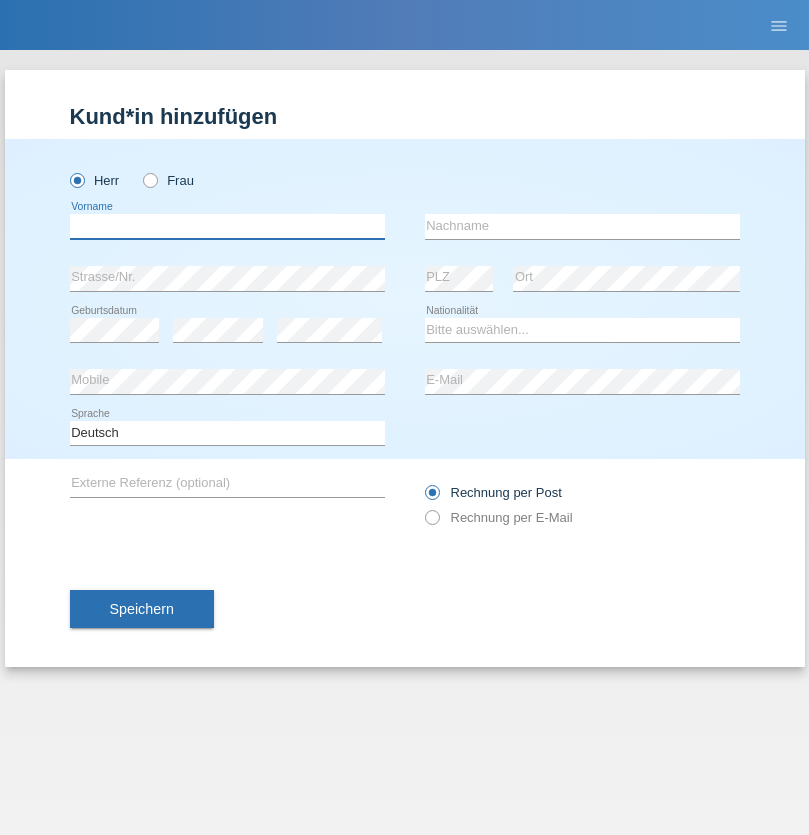 click at bounding box center [227, 226] 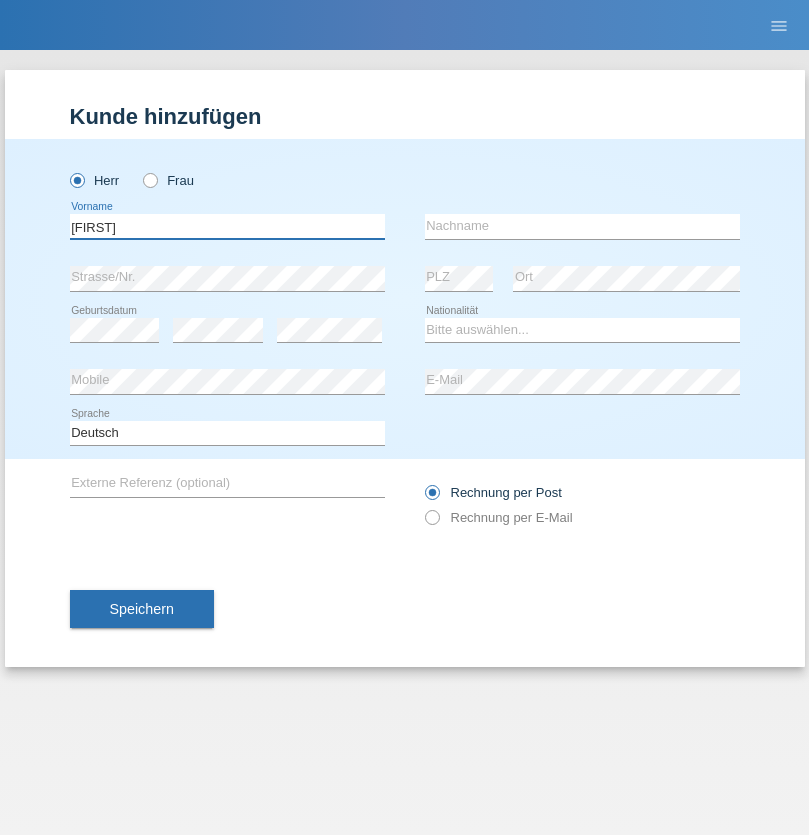 type on "Junior" 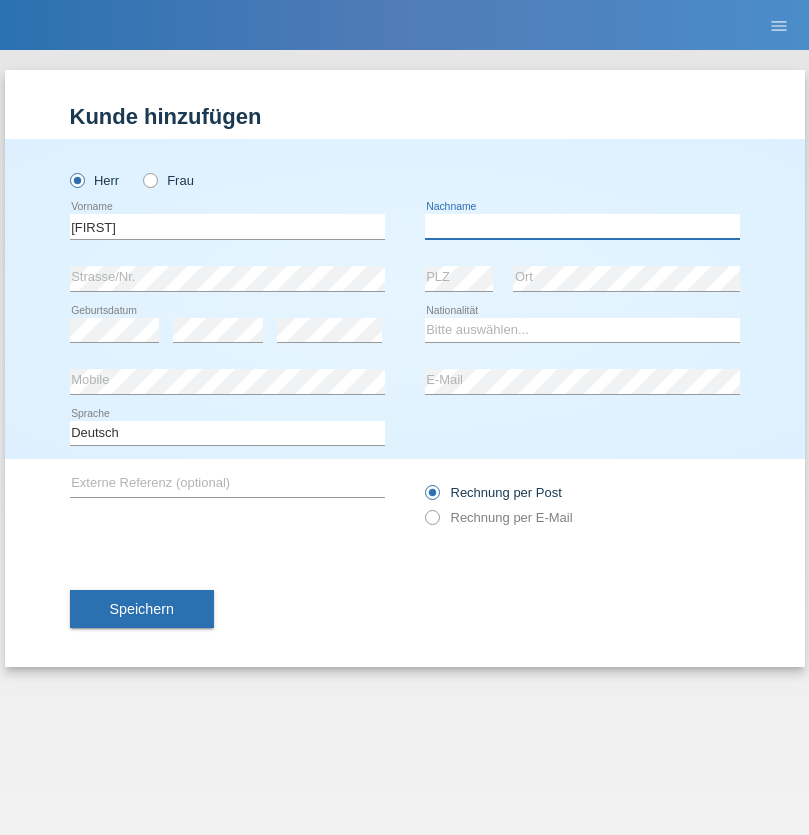 click at bounding box center (582, 226) 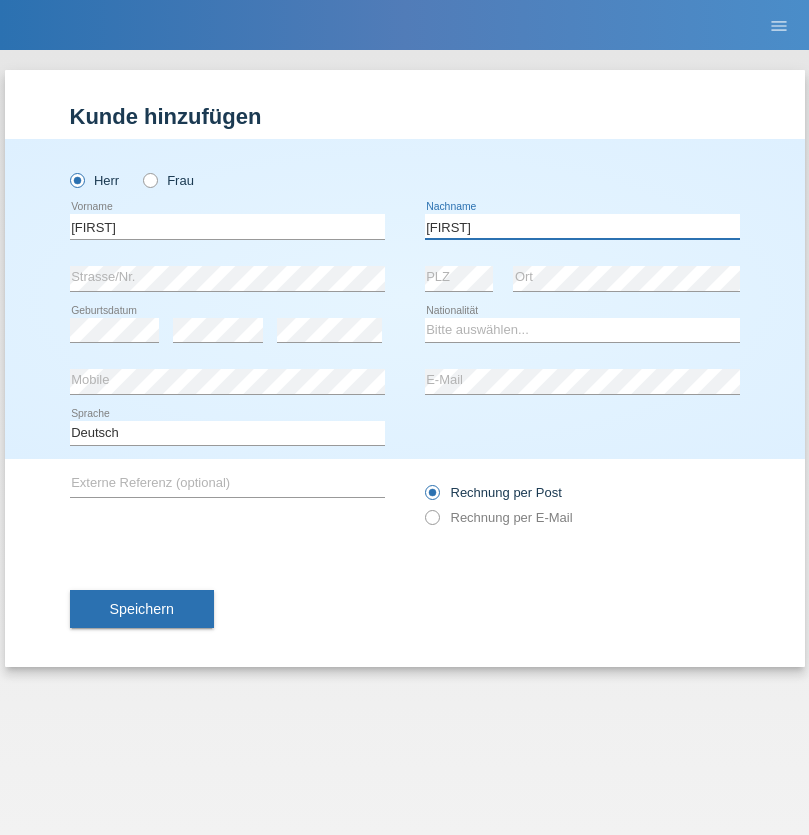 type on "Mauricio" 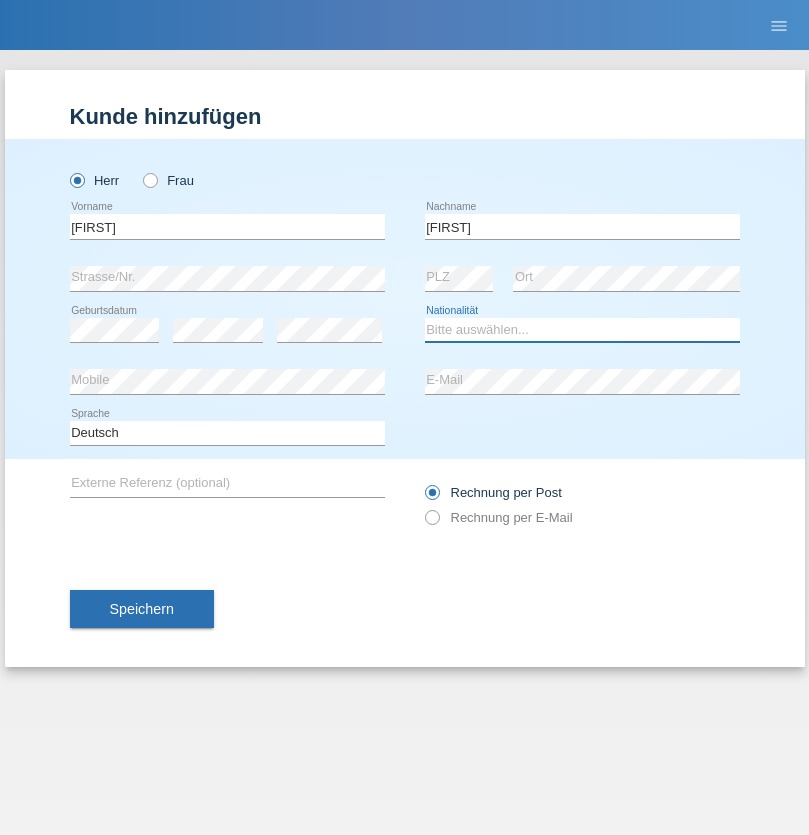 select on "CH" 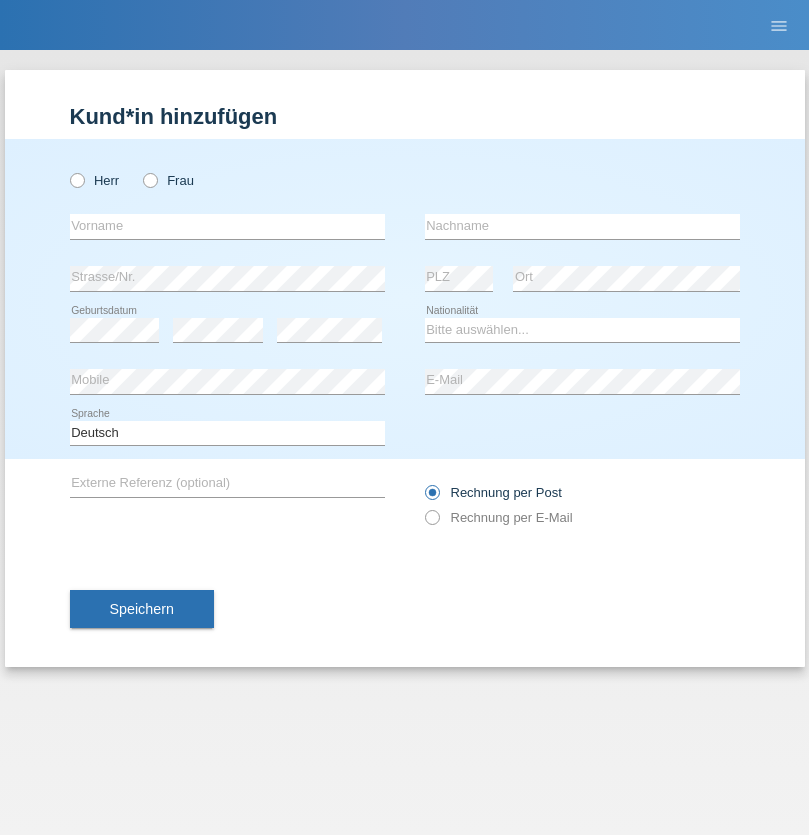 scroll, scrollTop: 0, scrollLeft: 0, axis: both 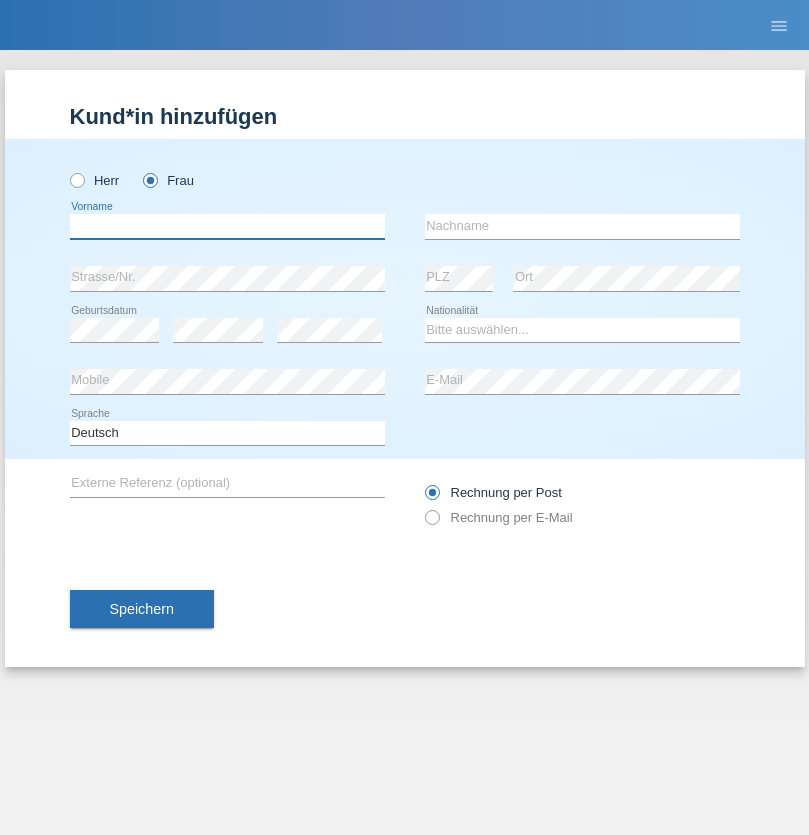 click at bounding box center (227, 226) 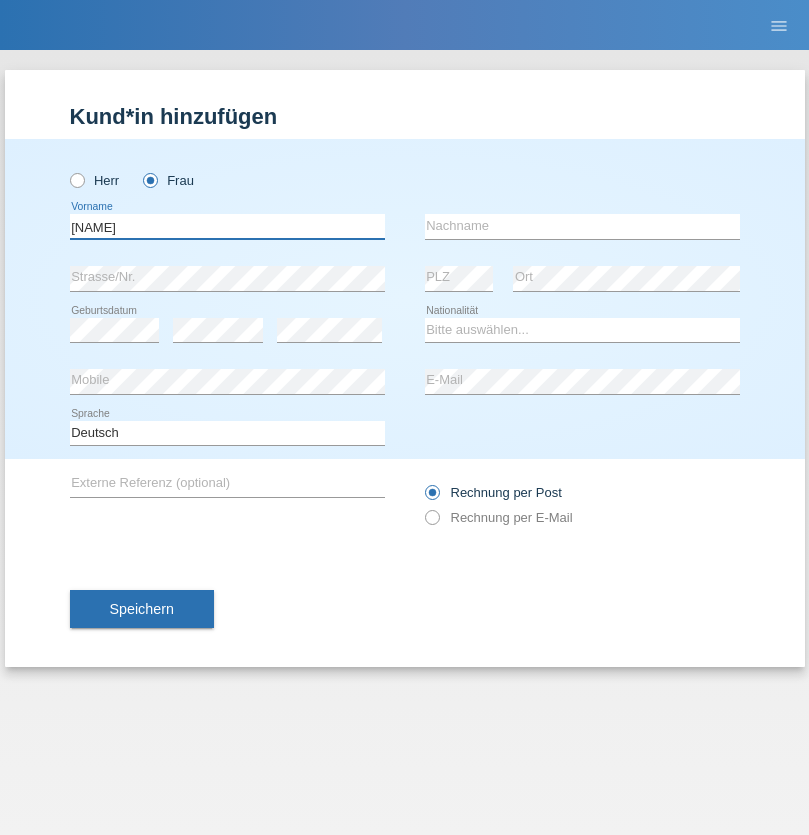 type on "Monika" 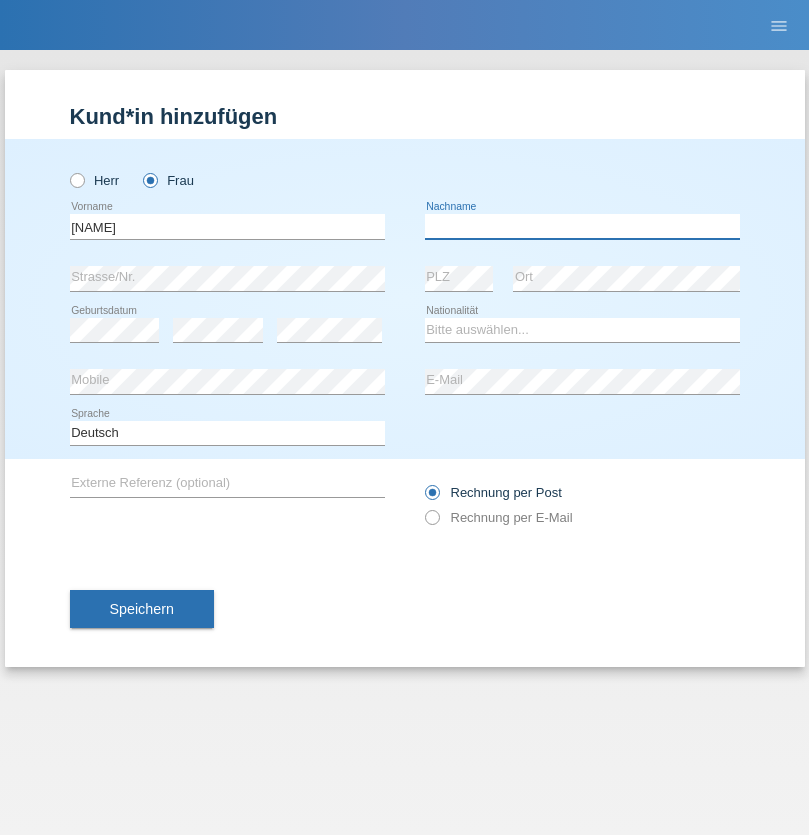 click at bounding box center (582, 226) 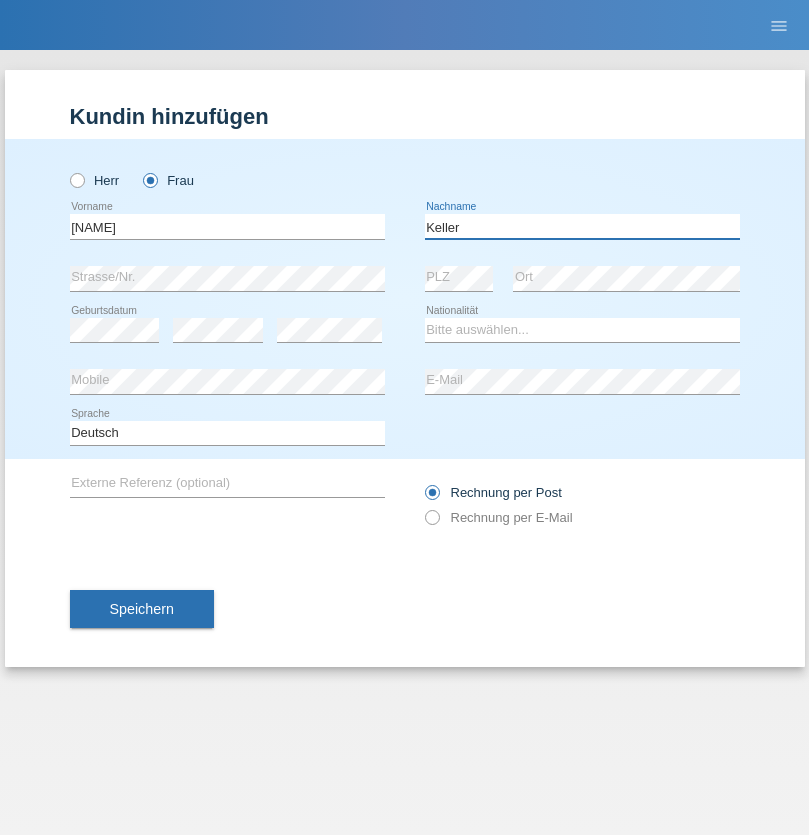 type on "Keller" 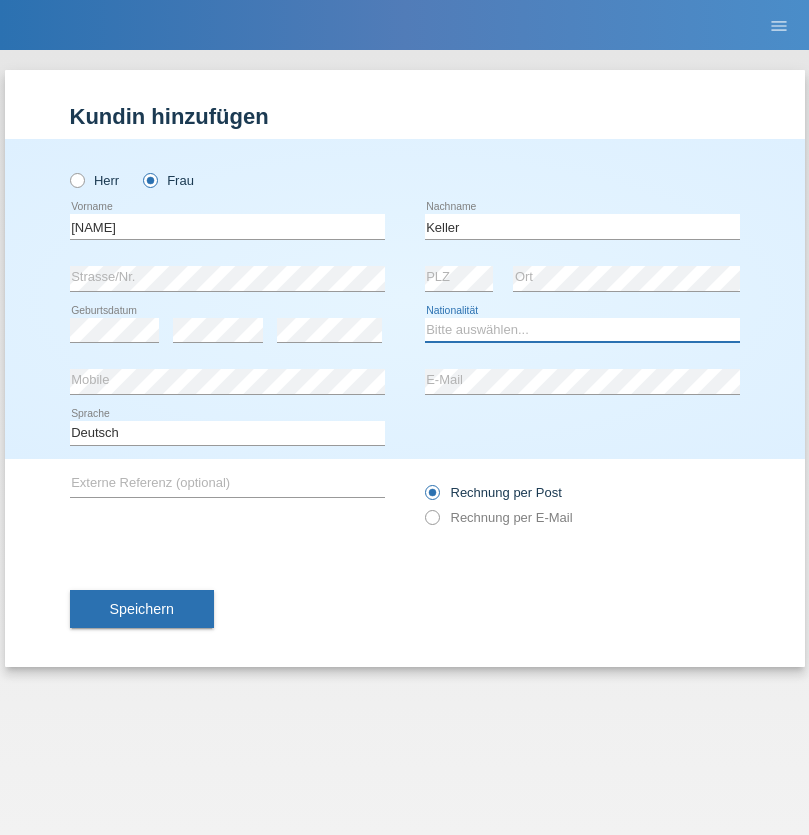 select on "CH" 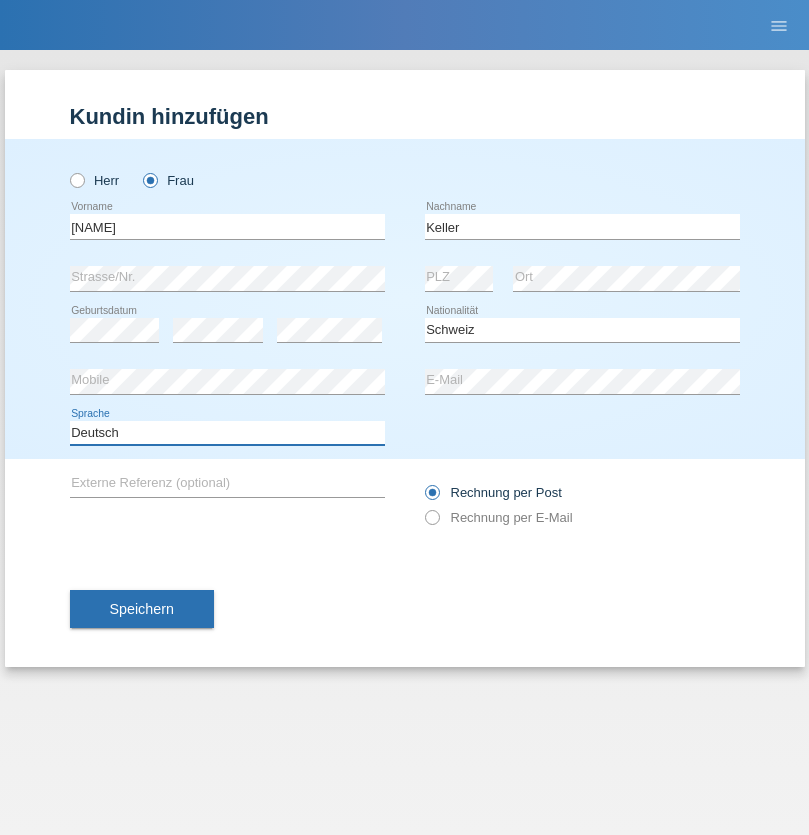 select on "en" 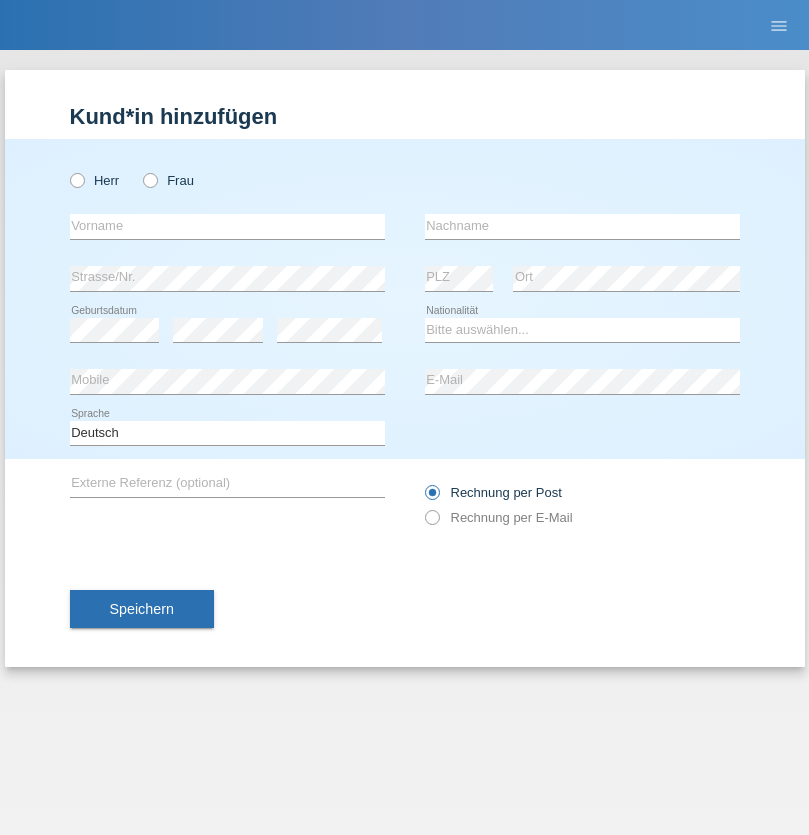 scroll, scrollTop: 0, scrollLeft: 0, axis: both 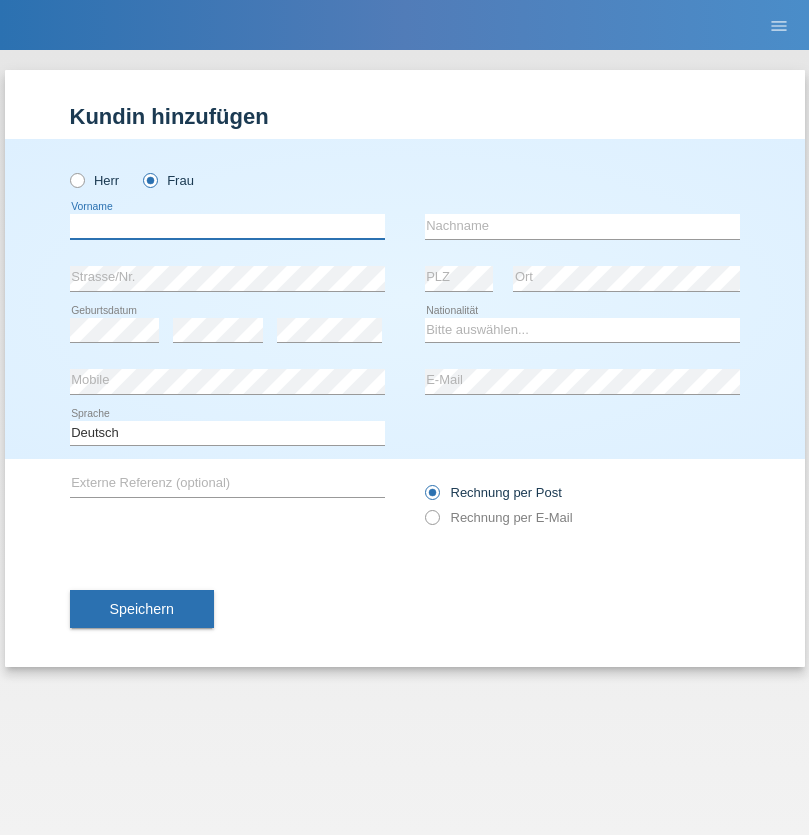 click at bounding box center (227, 226) 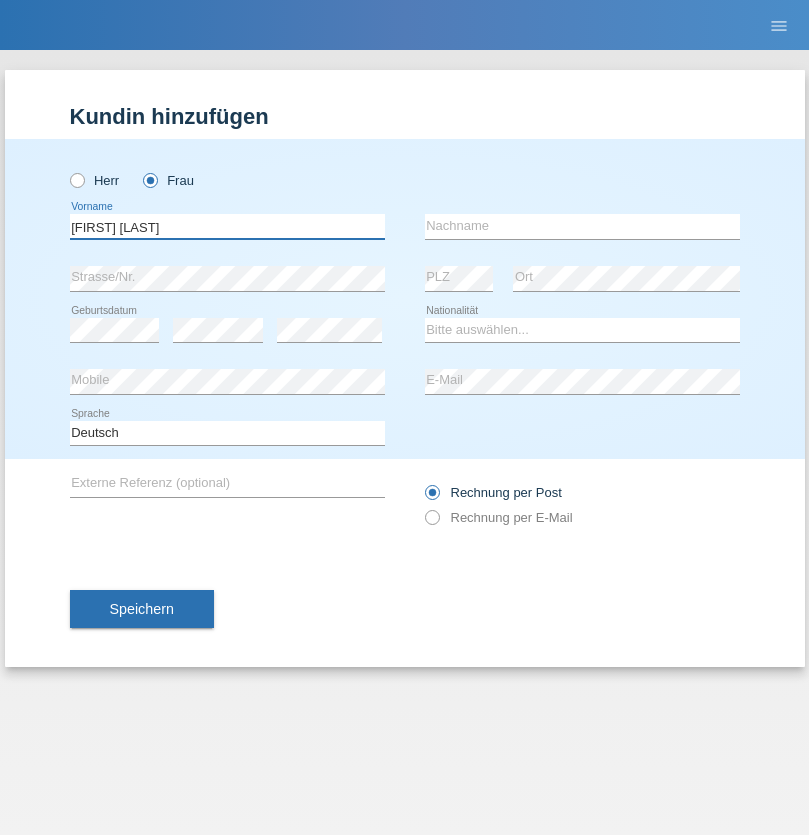 type on "Maria Fernanda" 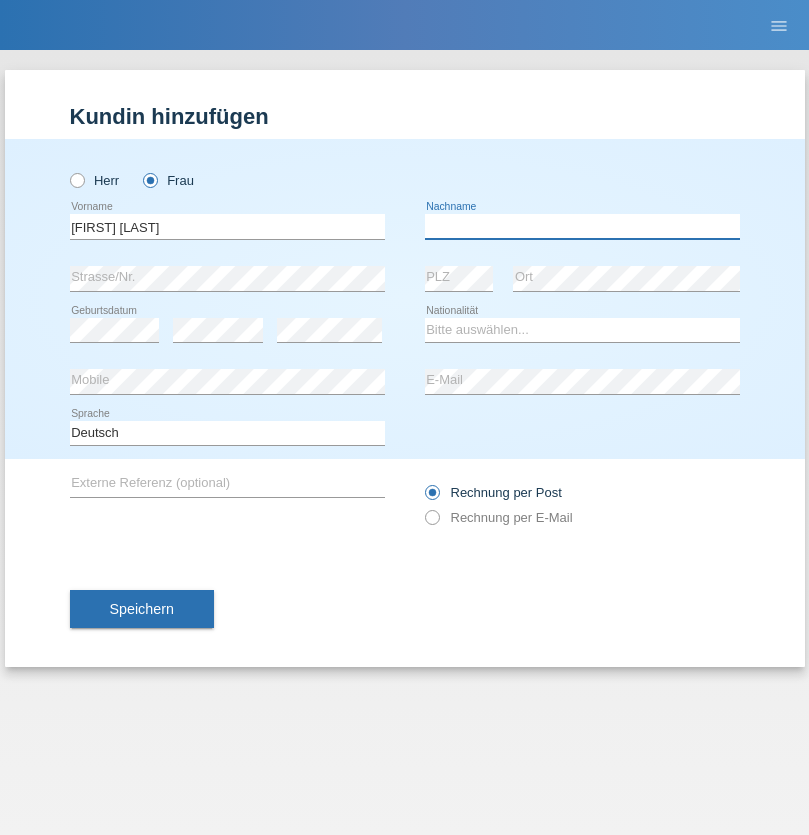 click at bounding box center (582, 226) 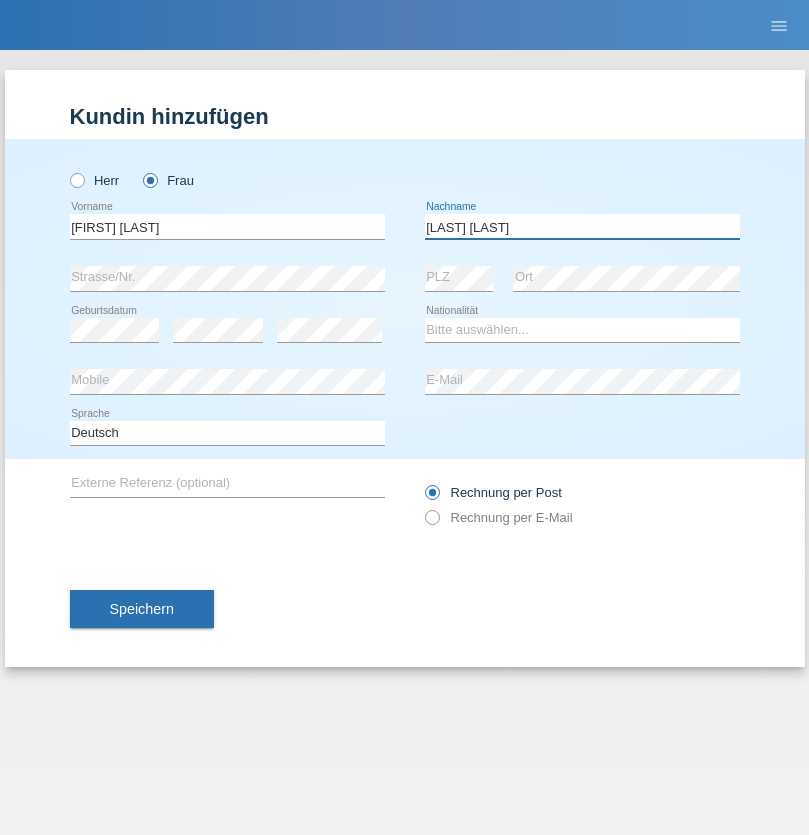 type on "Knusel Campillo" 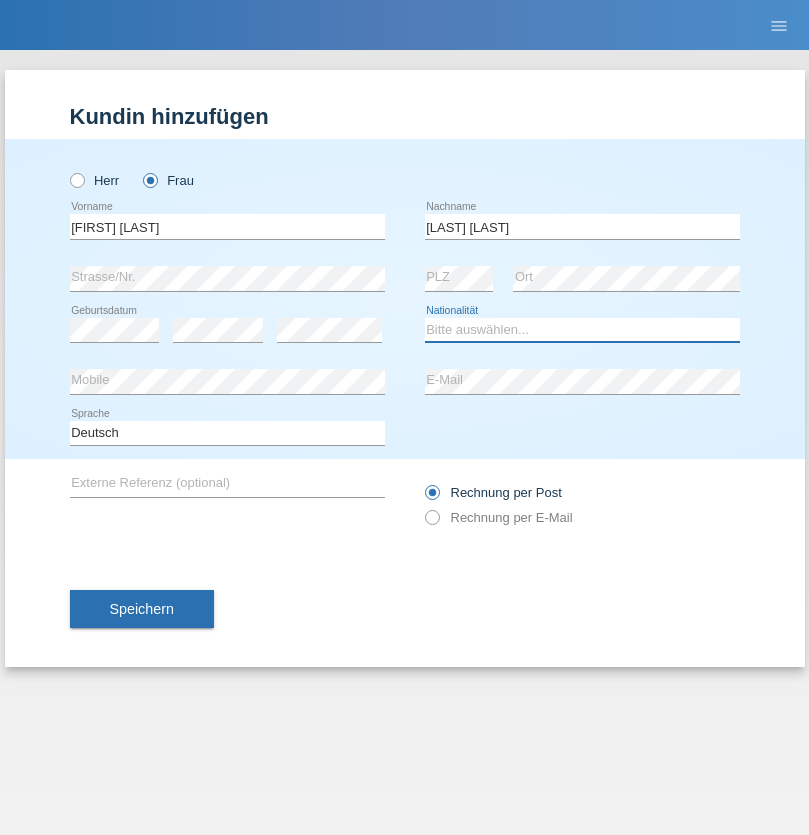 select on "CH" 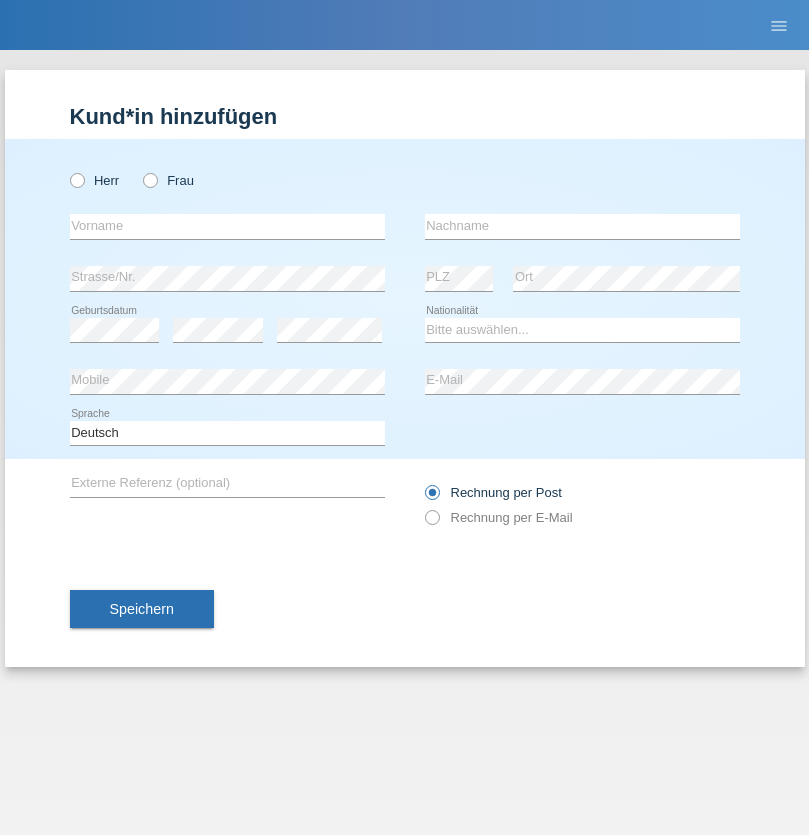 scroll, scrollTop: 0, scrollLeft: 0, axis: both 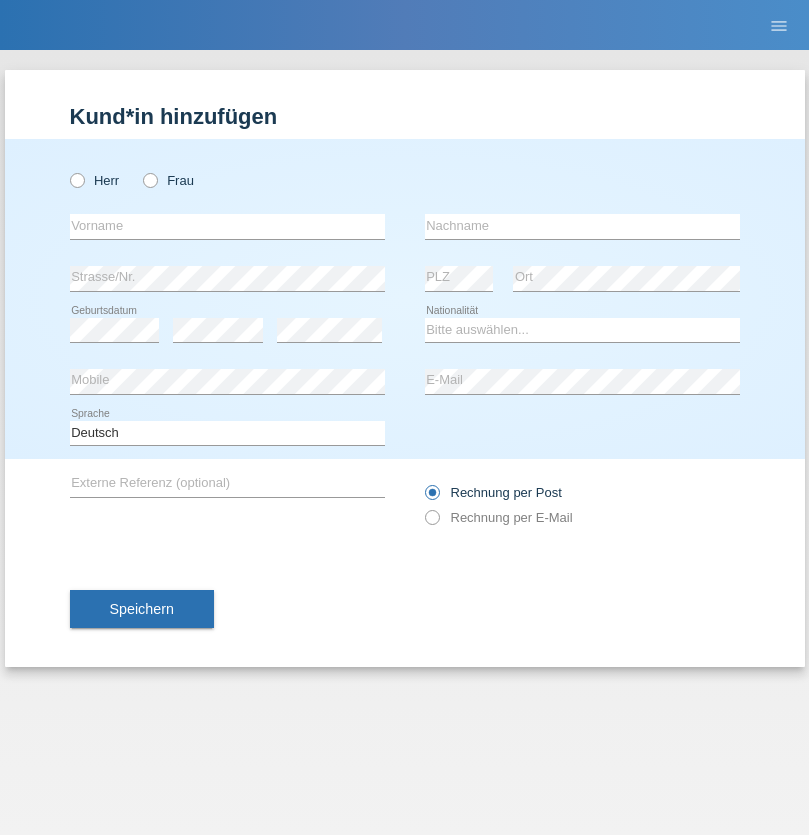 radio on "true" 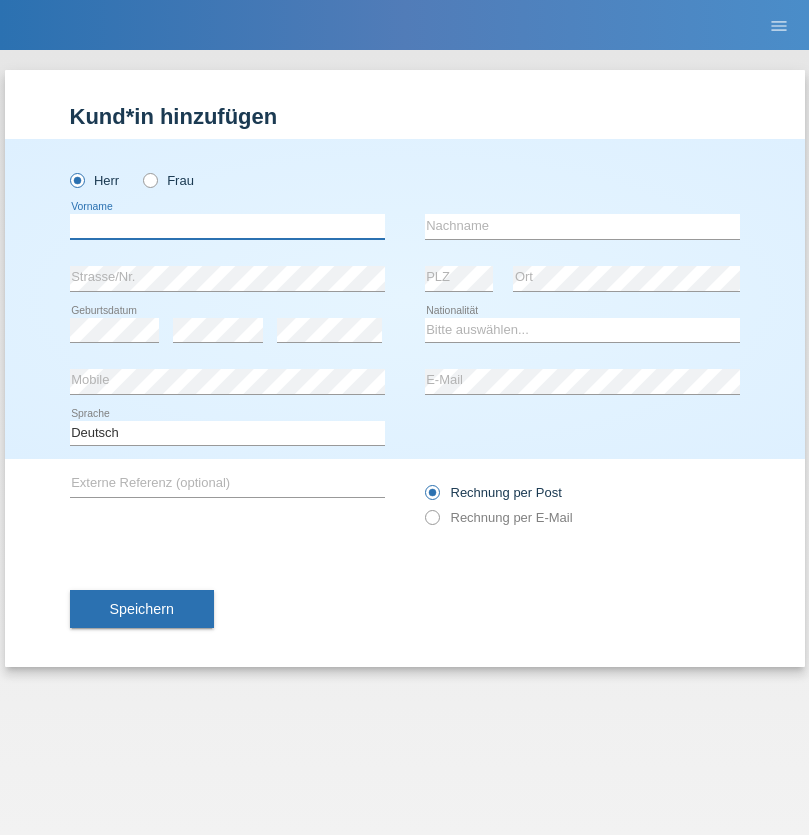 click at bounding box center (227, 226) 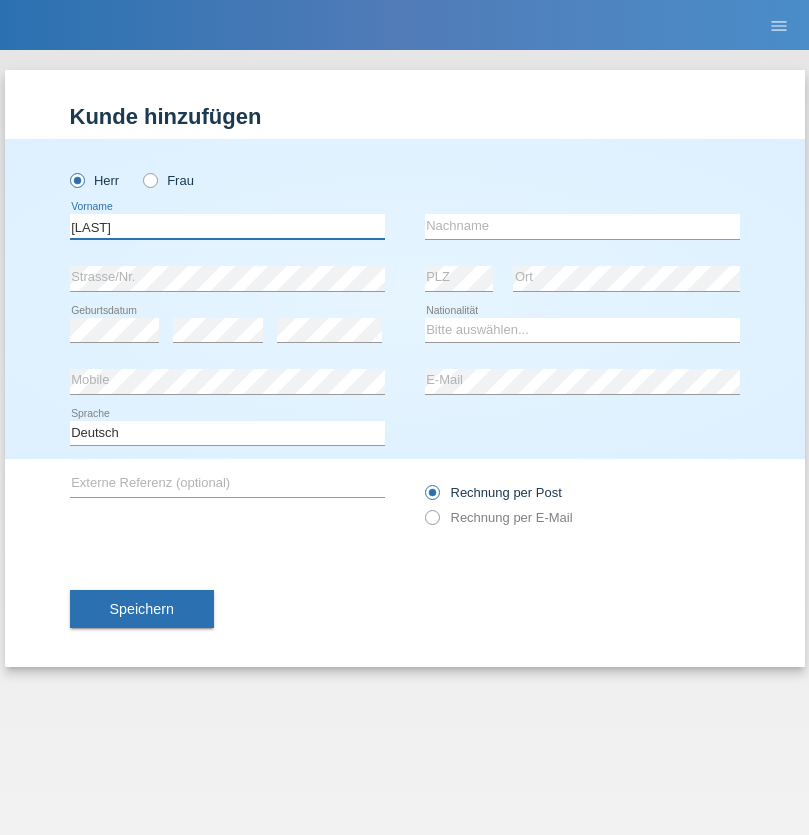 type on "Beqiri" 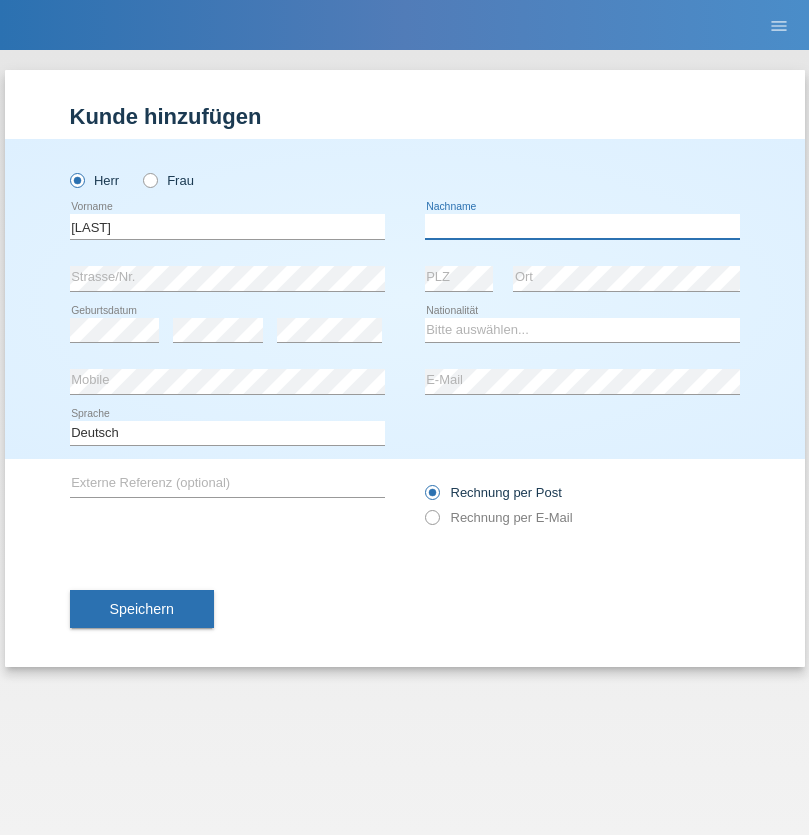 click at bounding box center (582, 226) 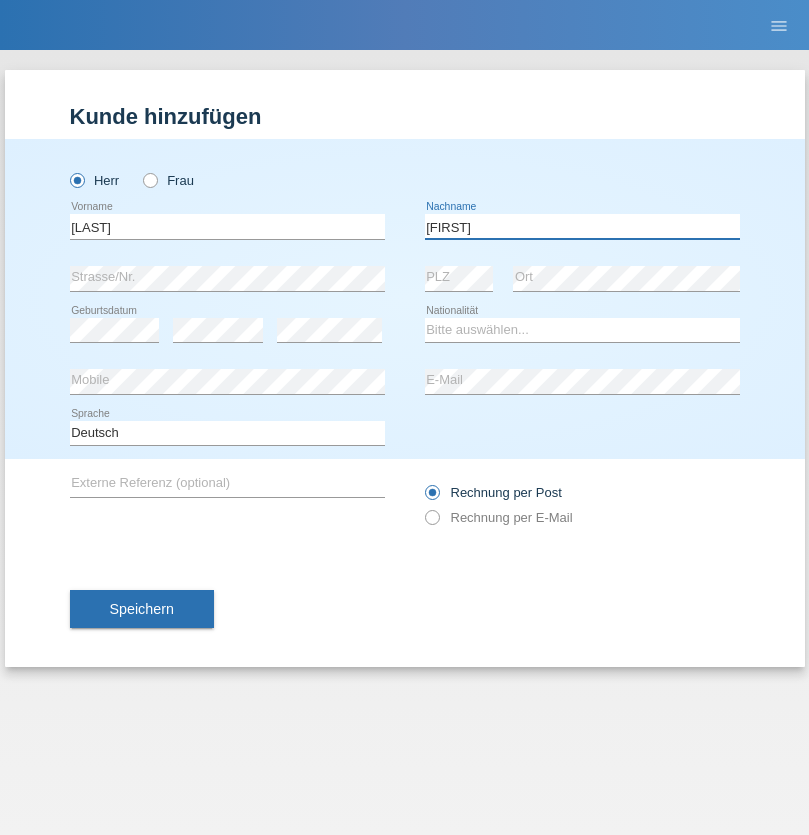 type on "Shpresa" 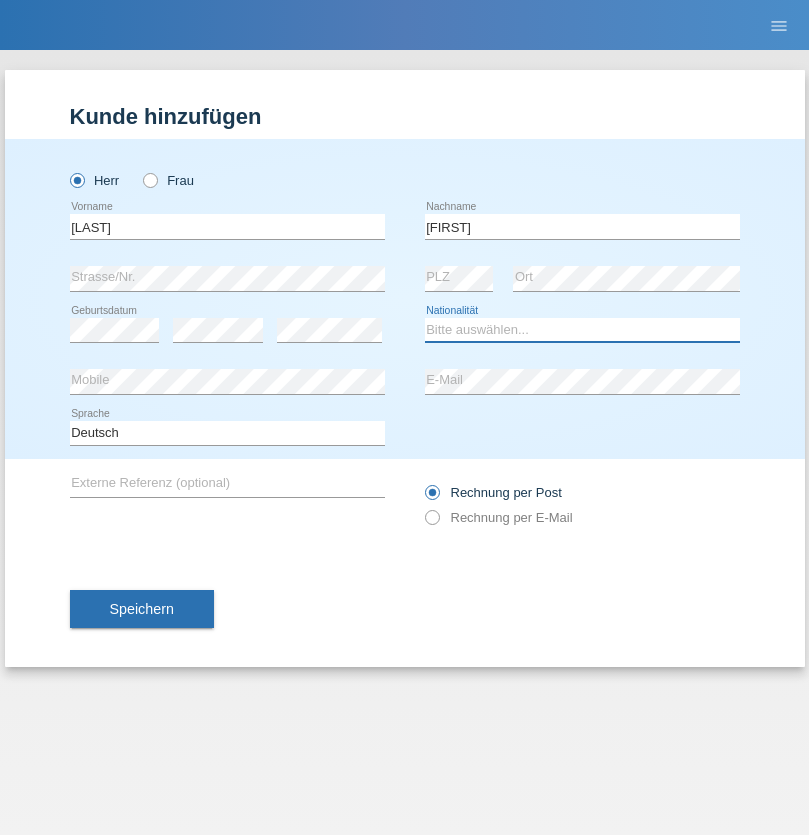 select on "XK" 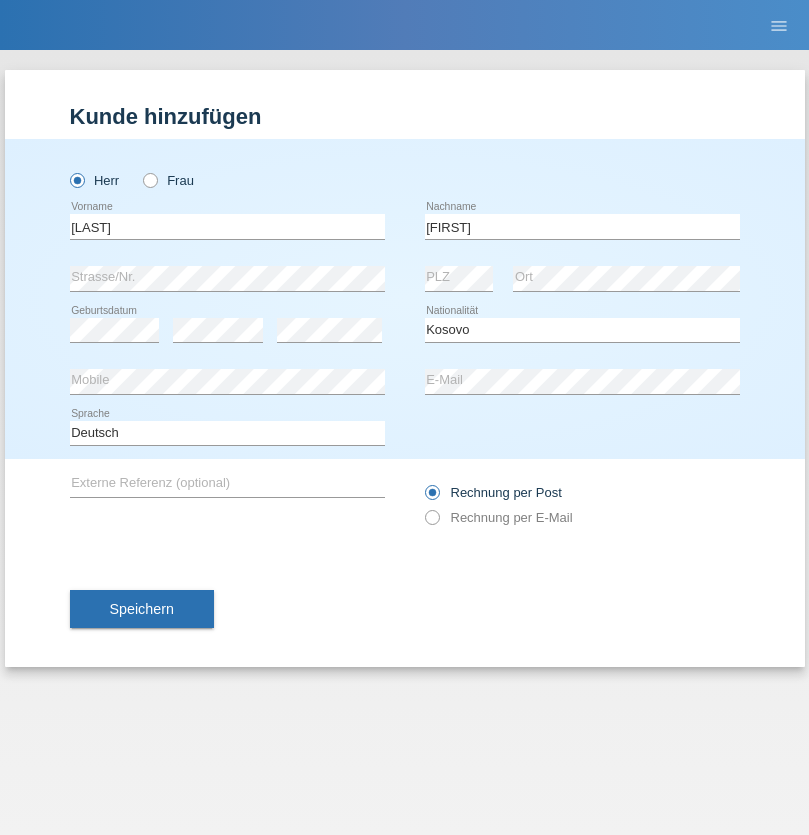 select on "C" 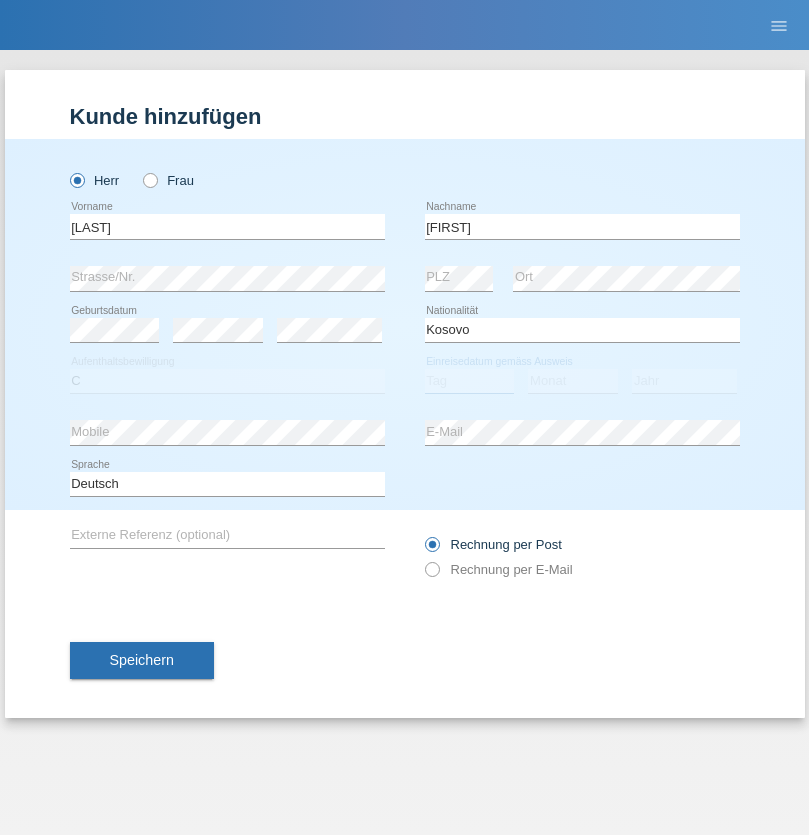 select on "08" 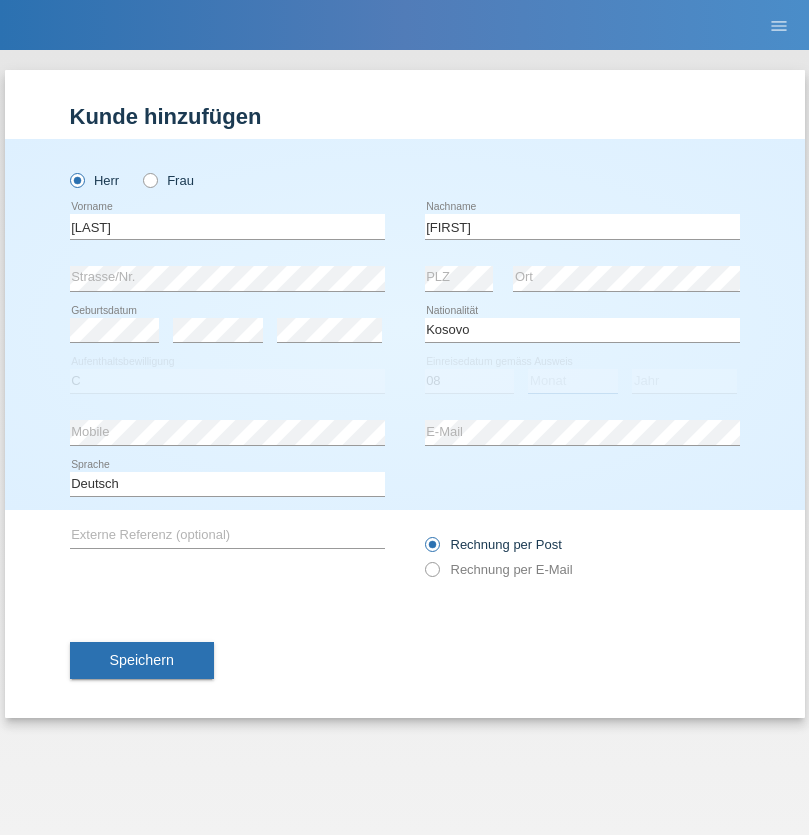 select on "02" 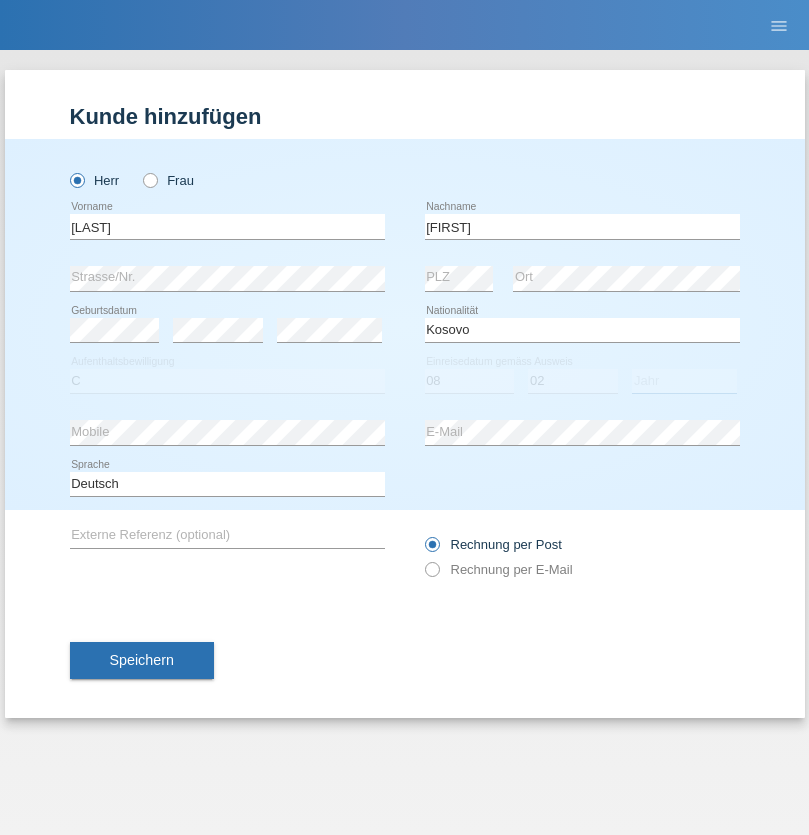 select on "1979" 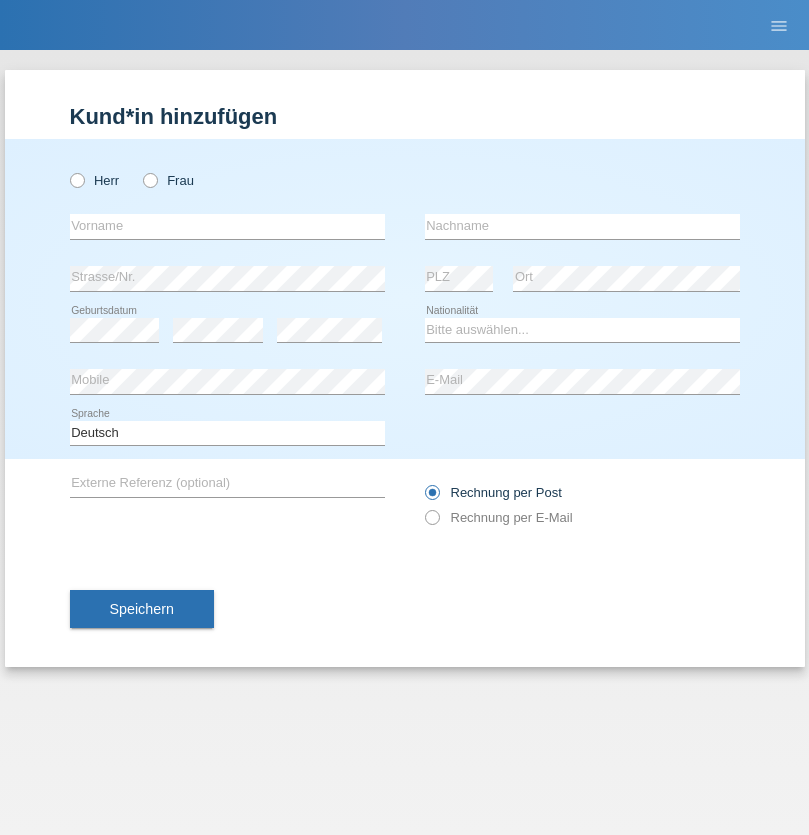 scroll, scrollTop: 0, scrollLeft: 0, axis: both 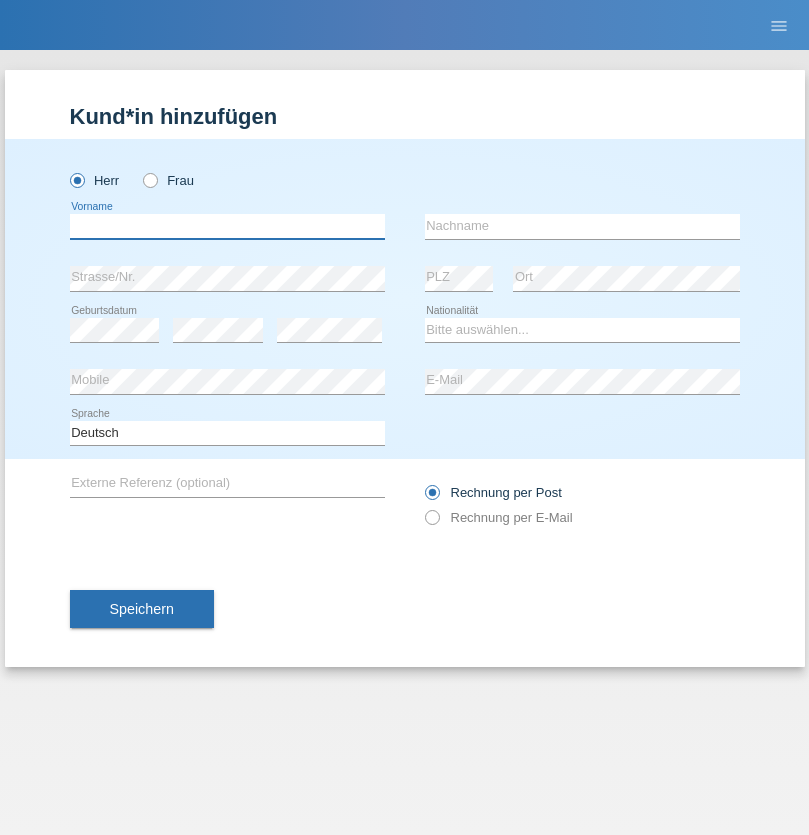 click at bounding box center [227, 226] 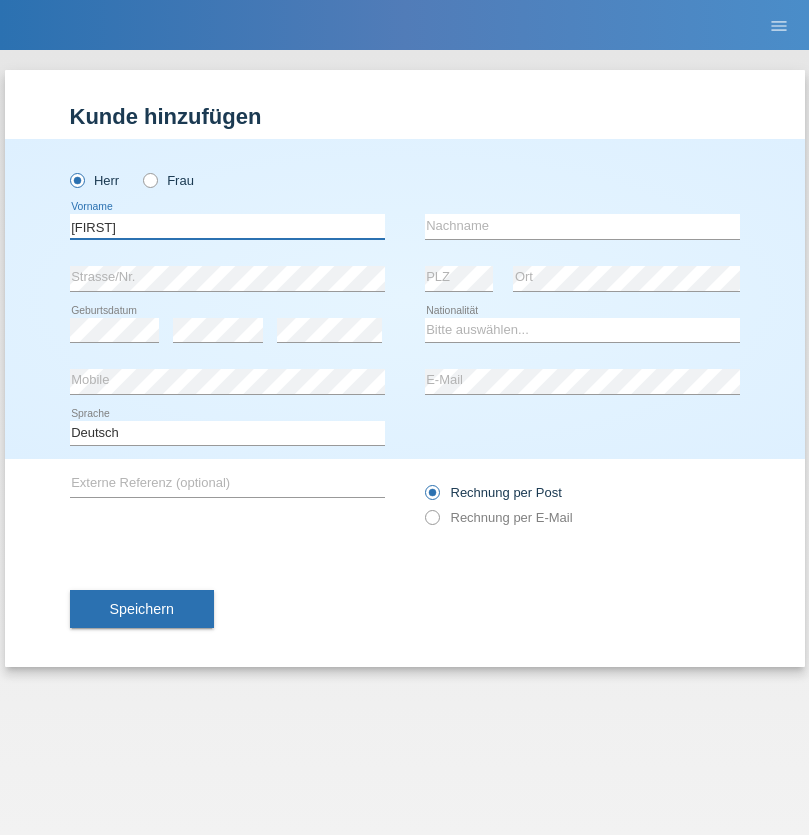 type on "[FIRST]" 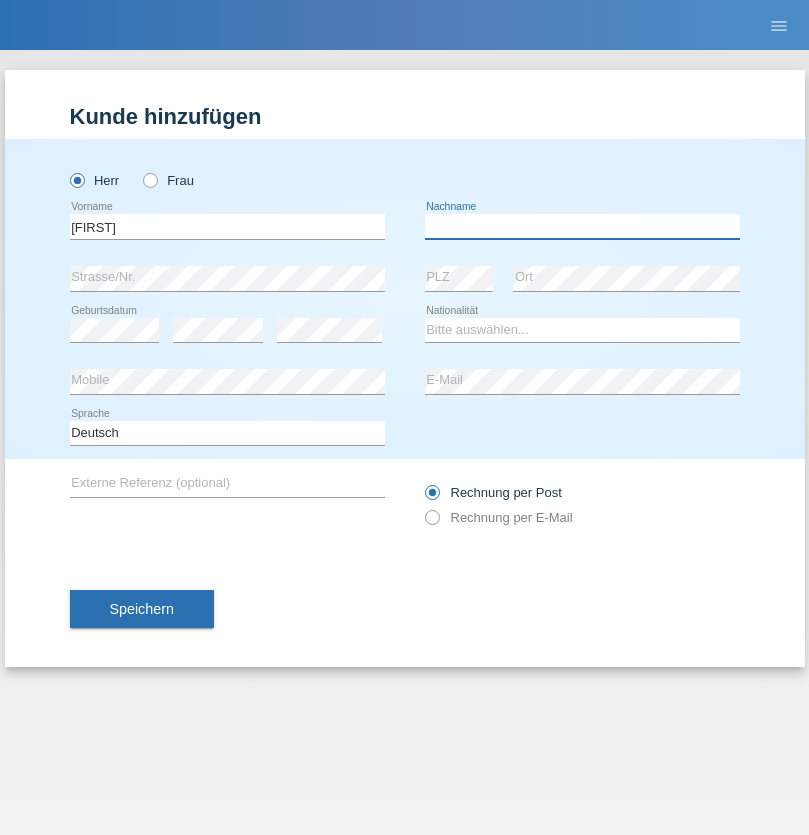click at bounding box center [582, 226] 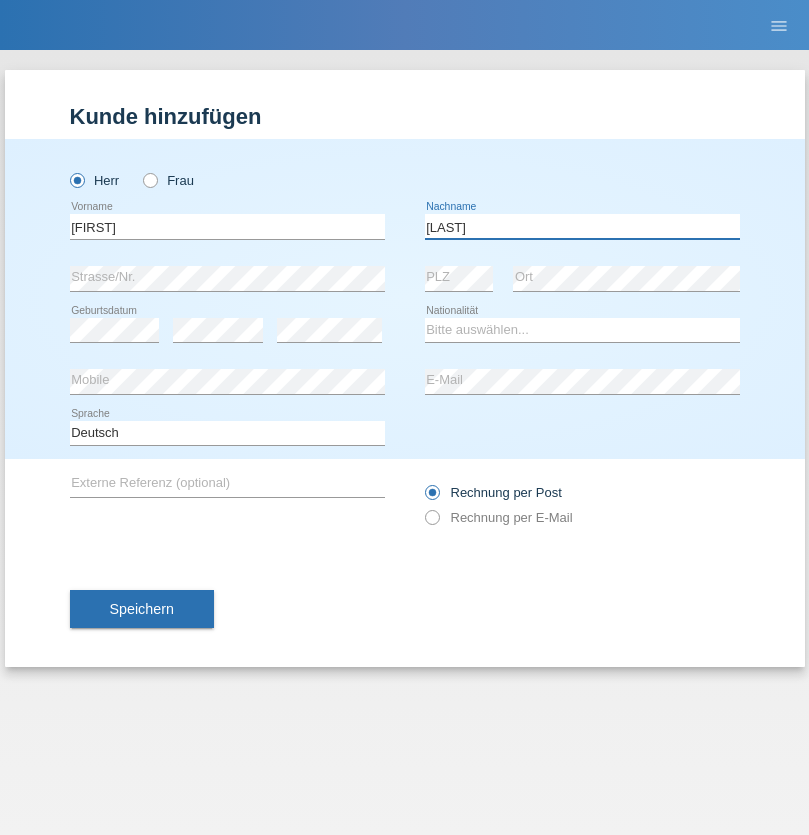 type on "[LAST]" 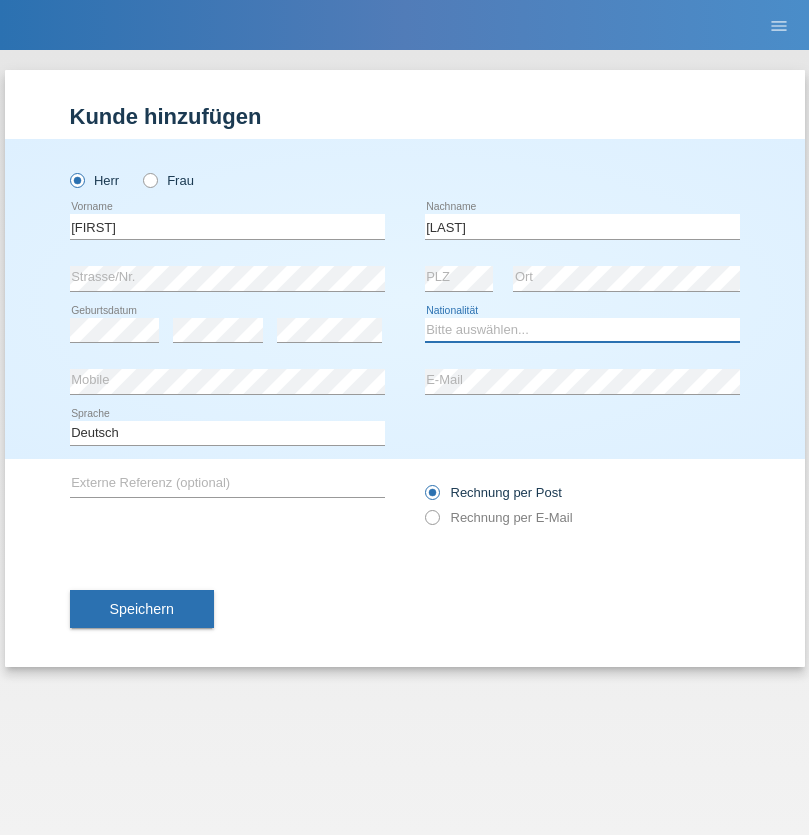 select on "CH" 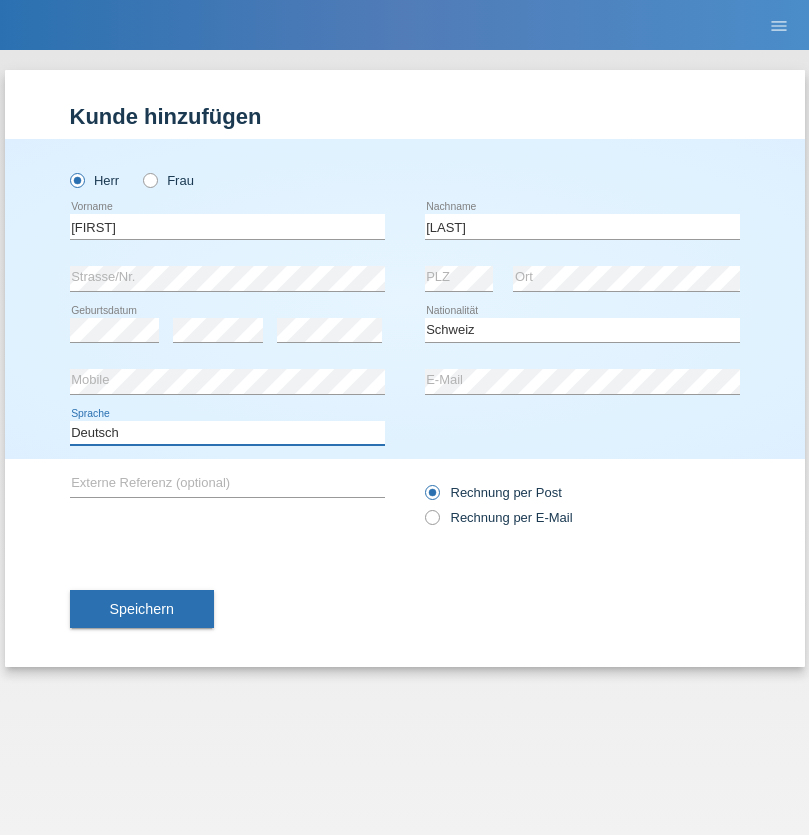 select on "en" 